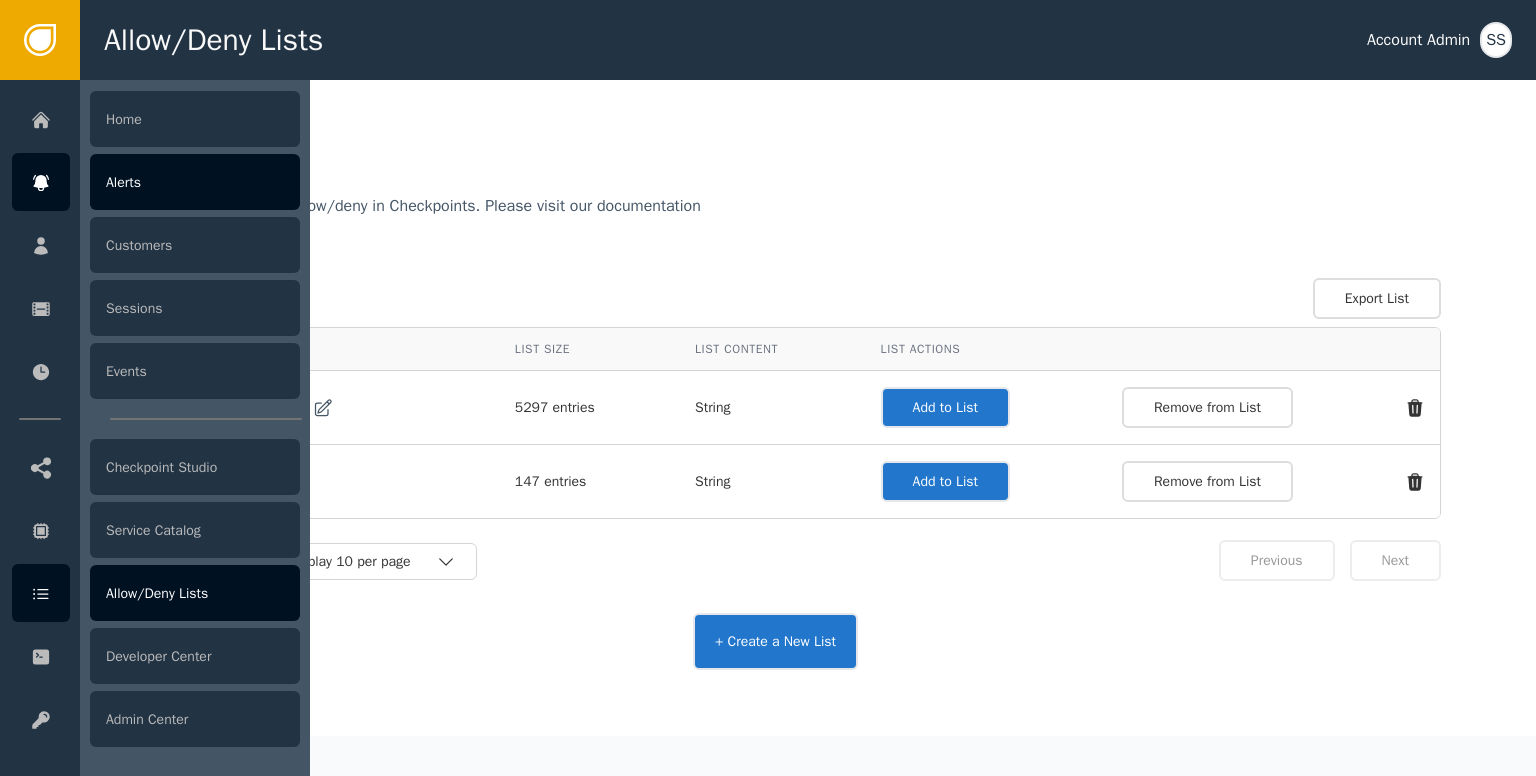 scroll, scrollTop: 0, scrollLeft: 0, axis: both 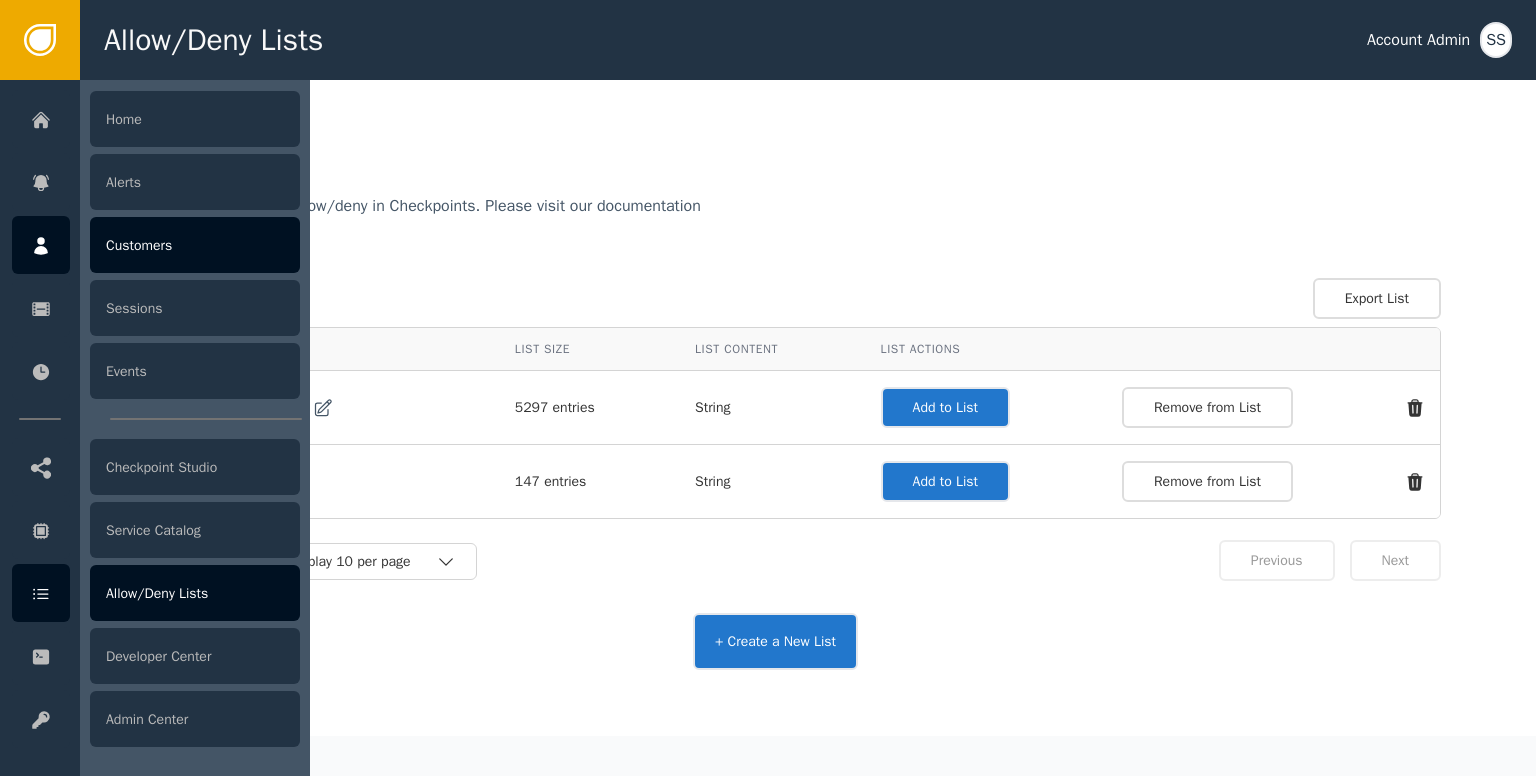 click at bounding box center [41, 245] 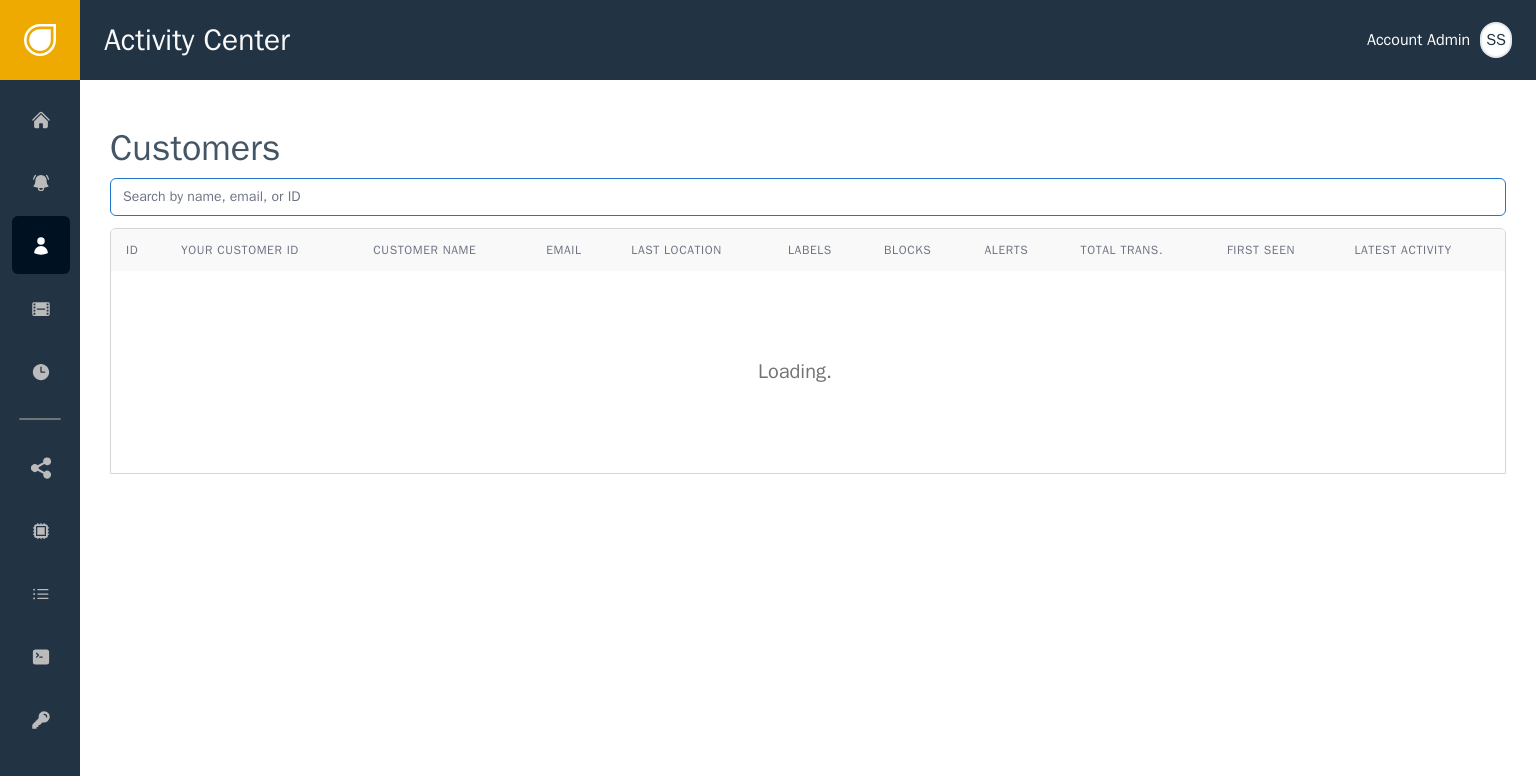 click at bounding box center [808, 197] 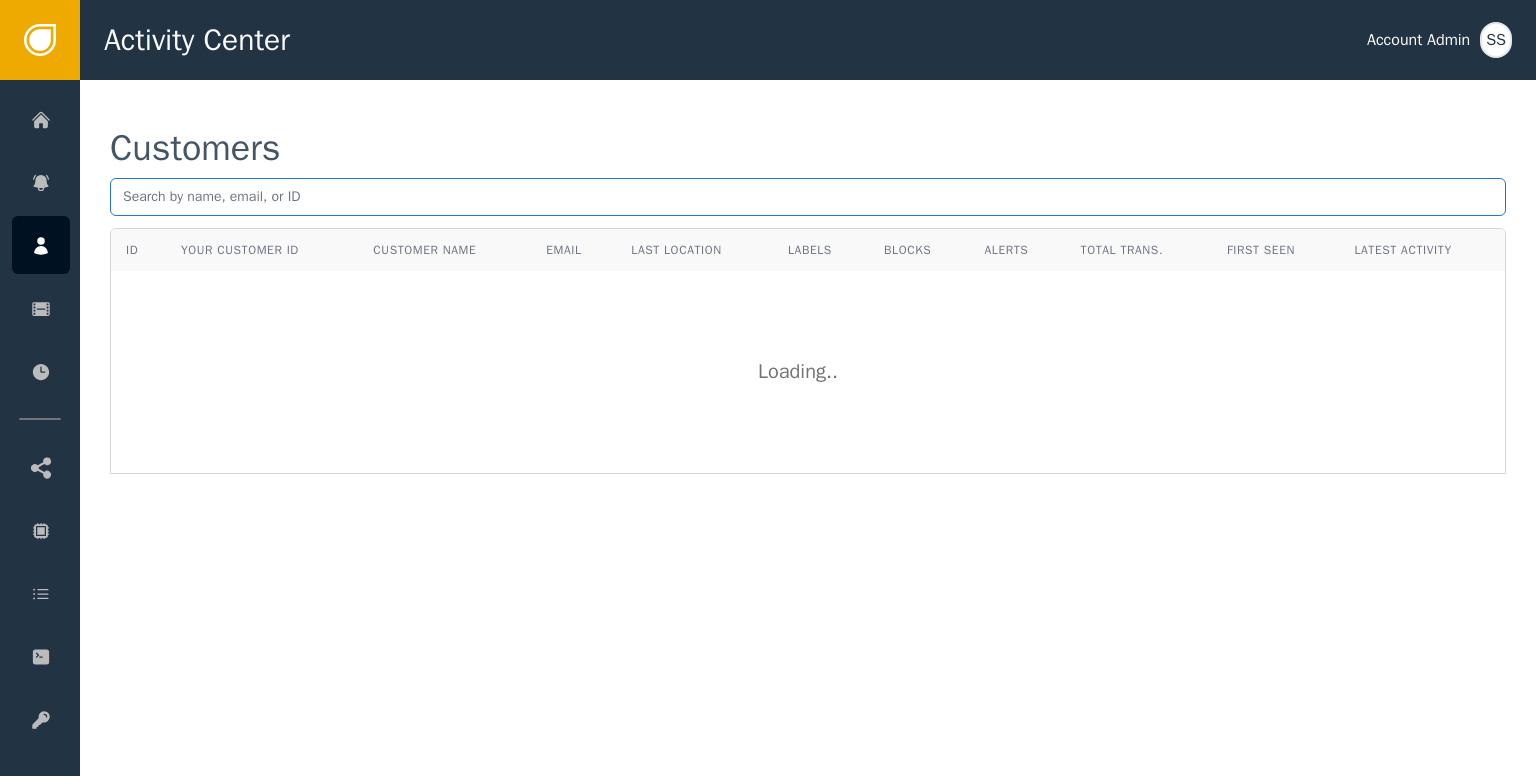paste on "[EMAIL]" 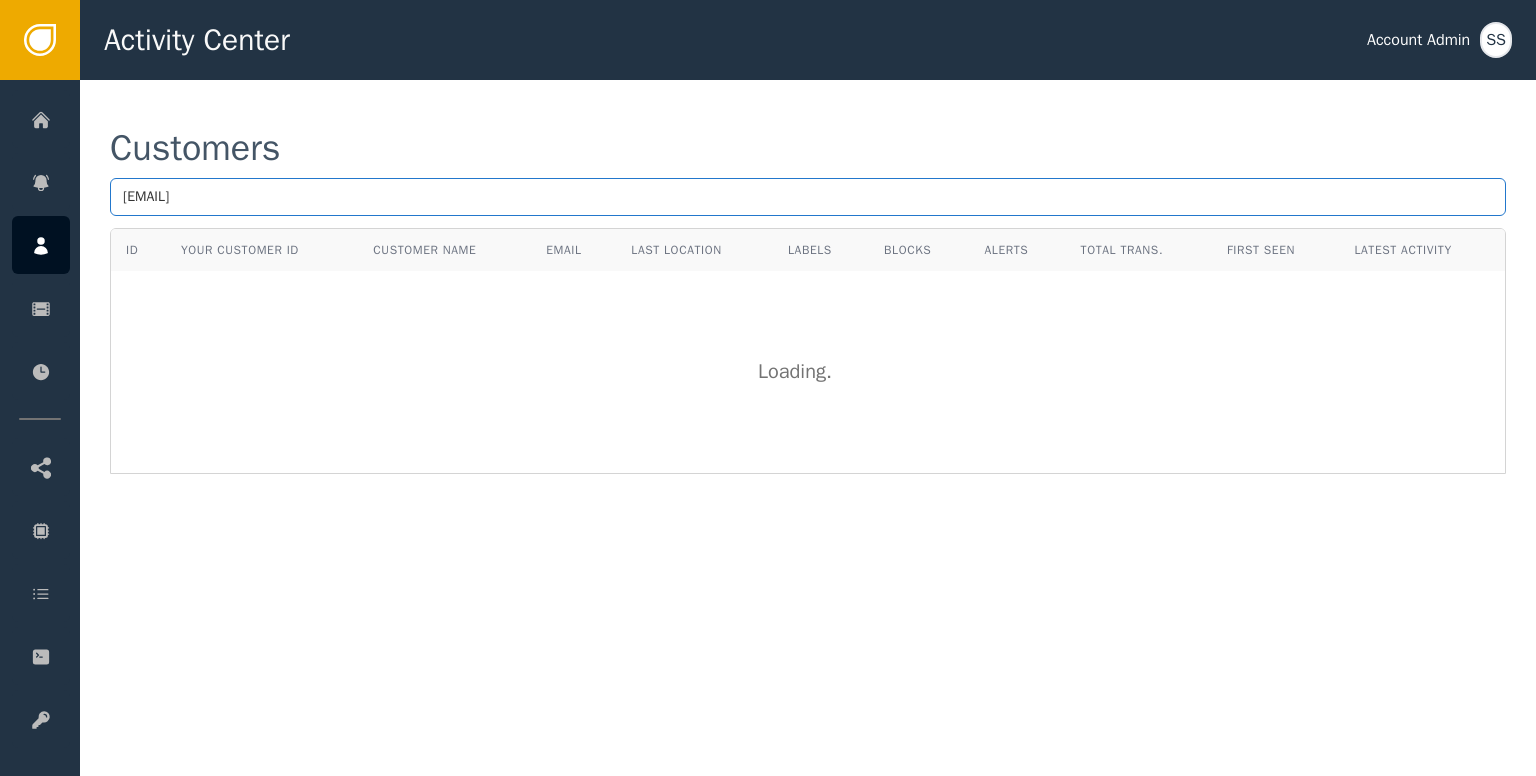 type on "[EMAIL]" 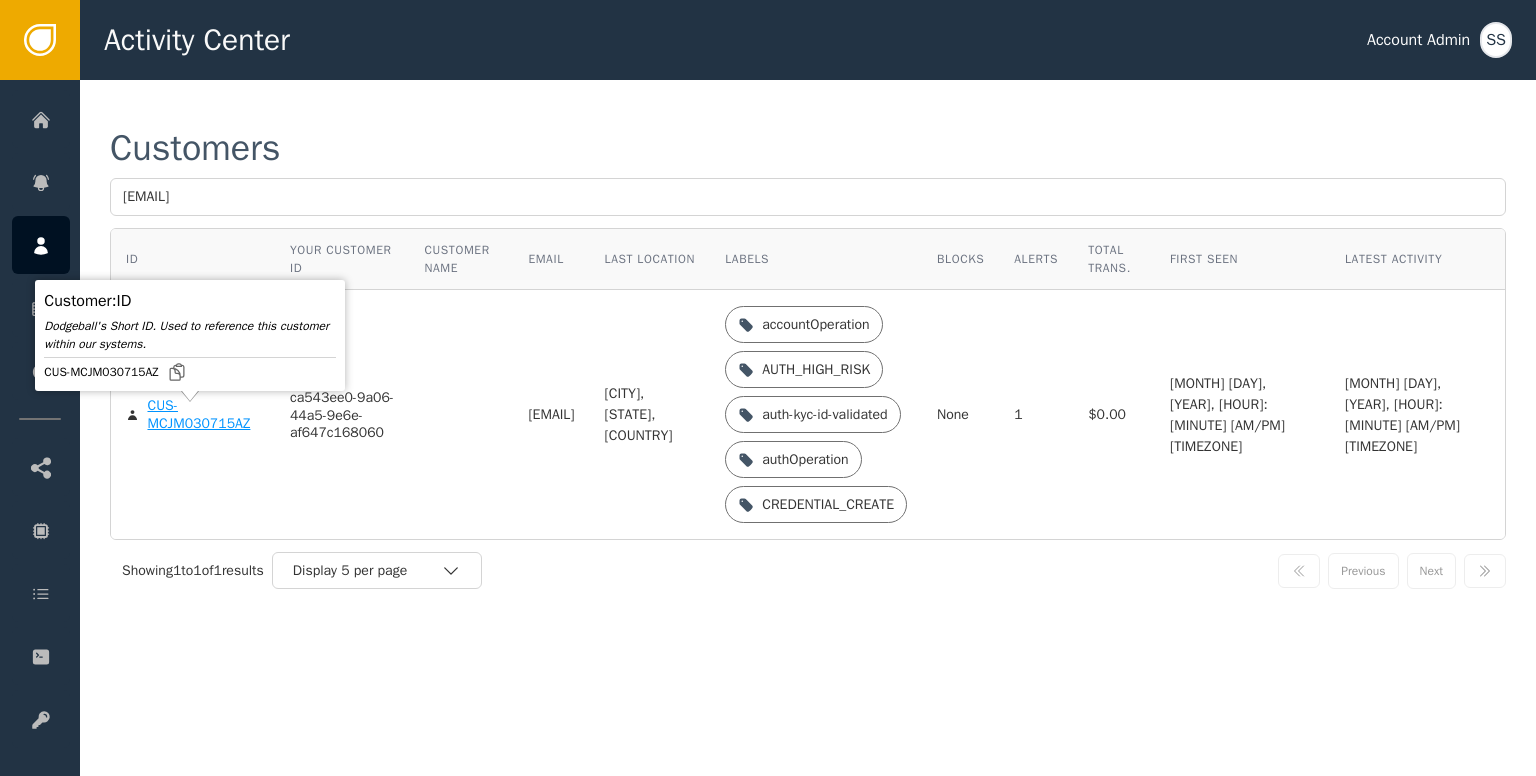 click on "CUS-MCJM030715AZ" at bounding box center [203, 414] 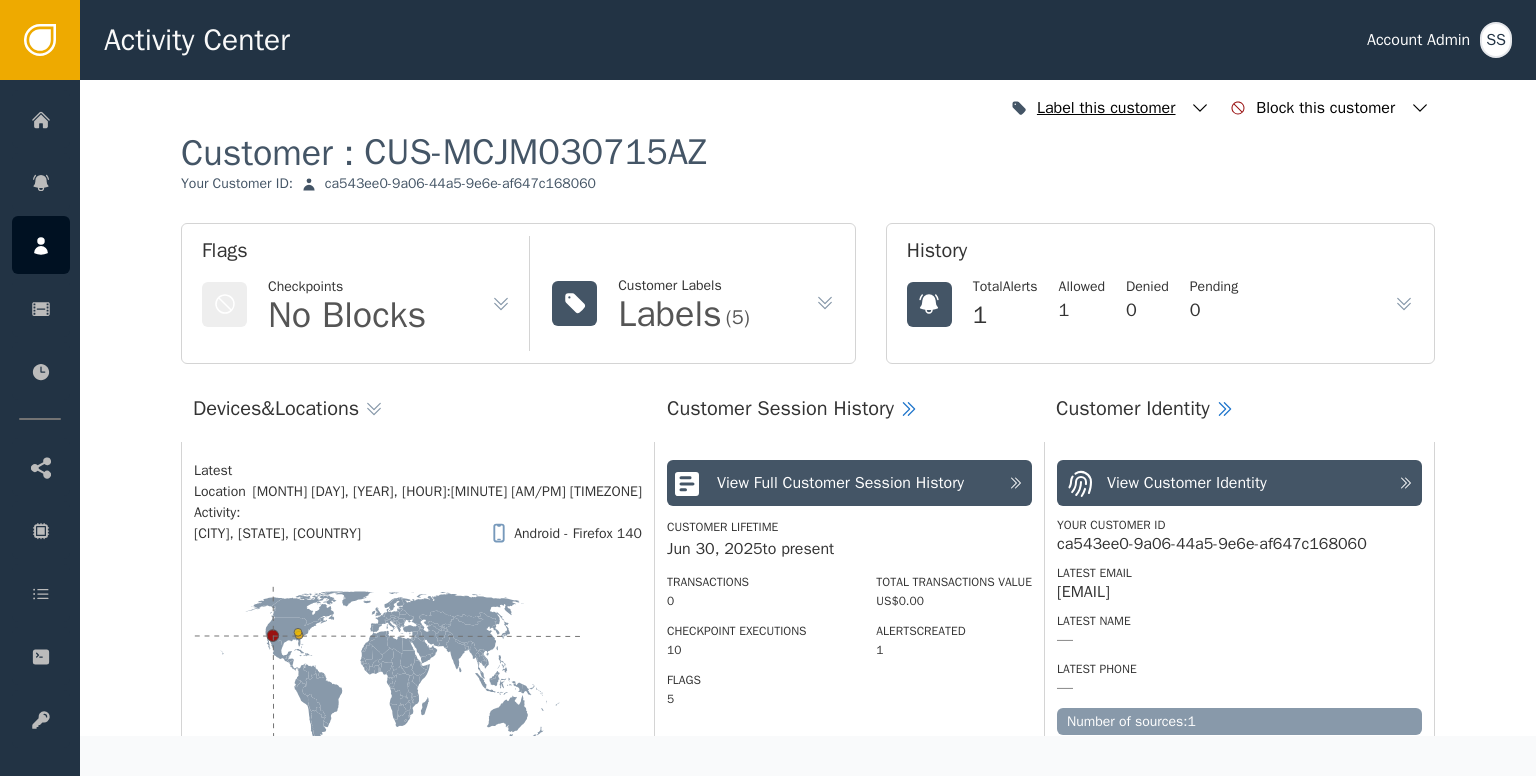 click at bounding box center (1200, 108) 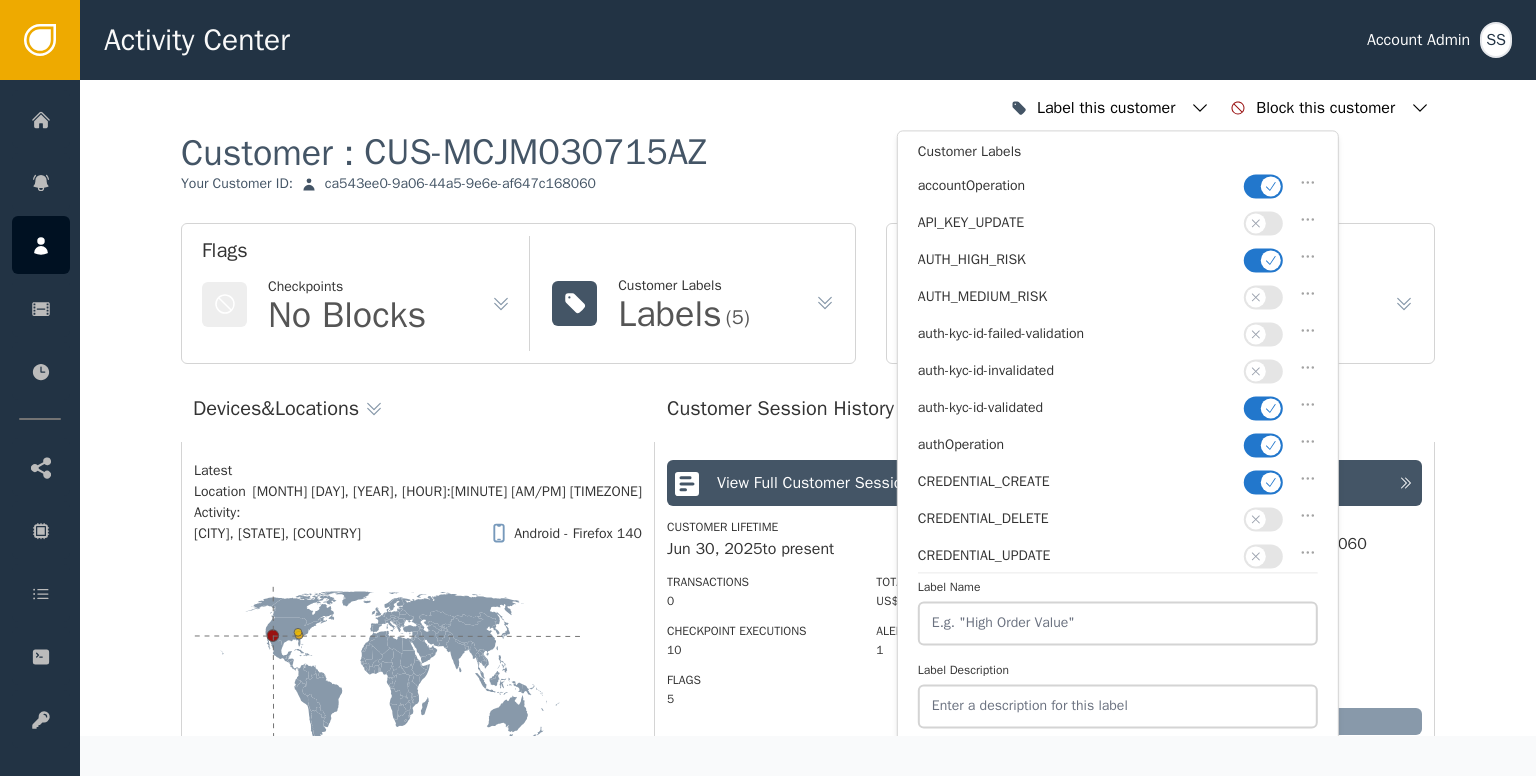 click at bounding box center [1271, 186] 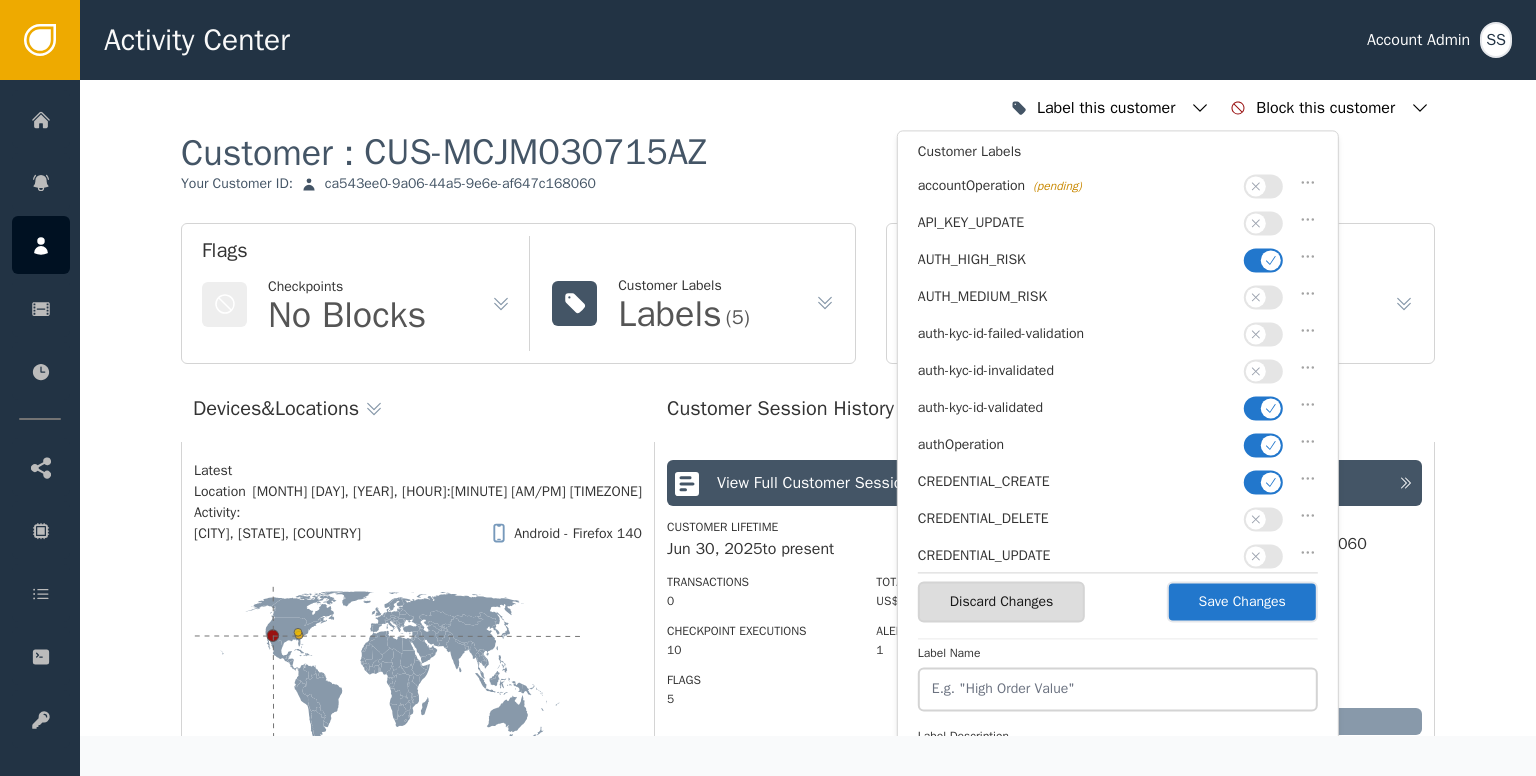click at bounding box center [1271, 260] 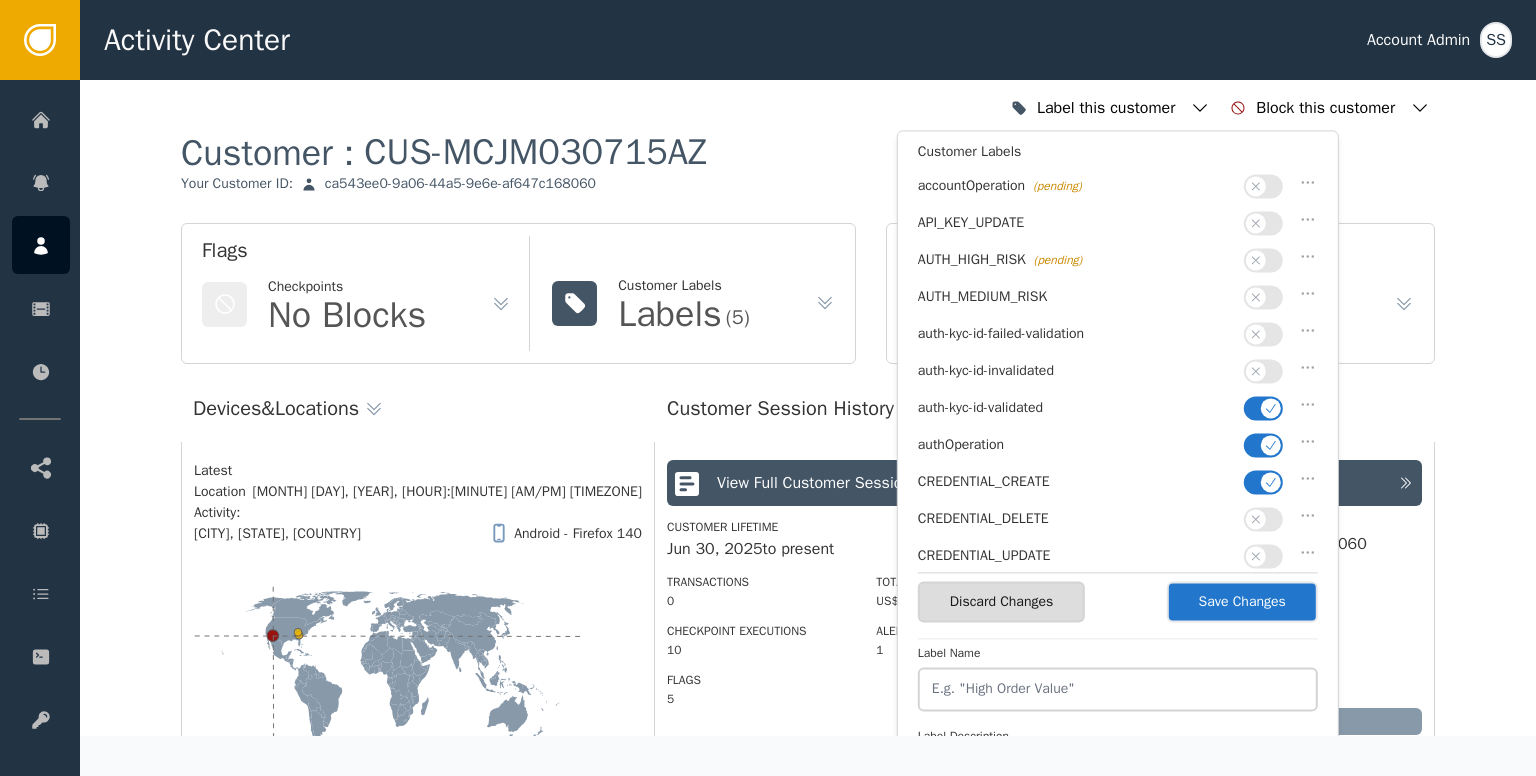 click at bounding box center (1271, 445) 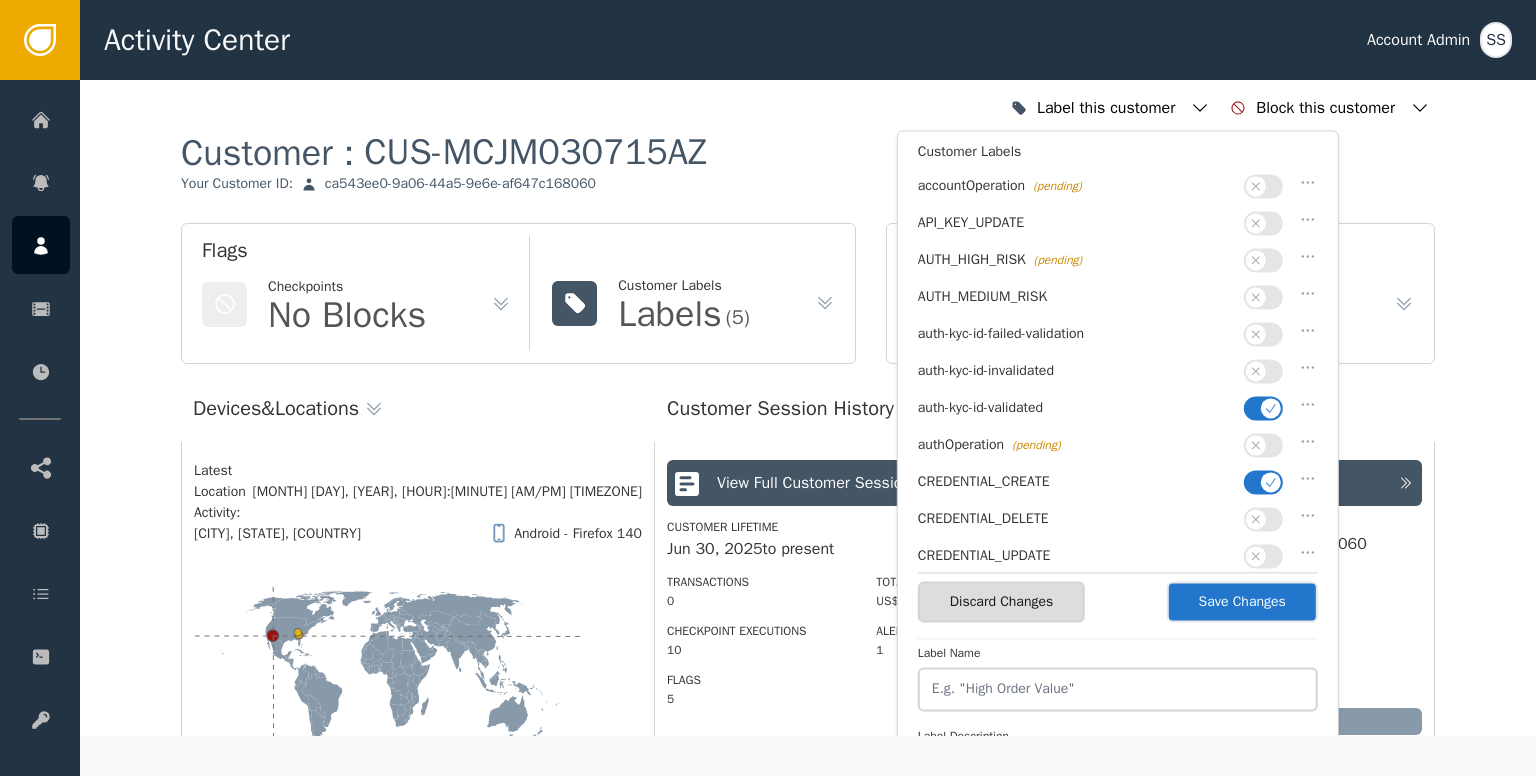 click at bounding box center [1271, 482] 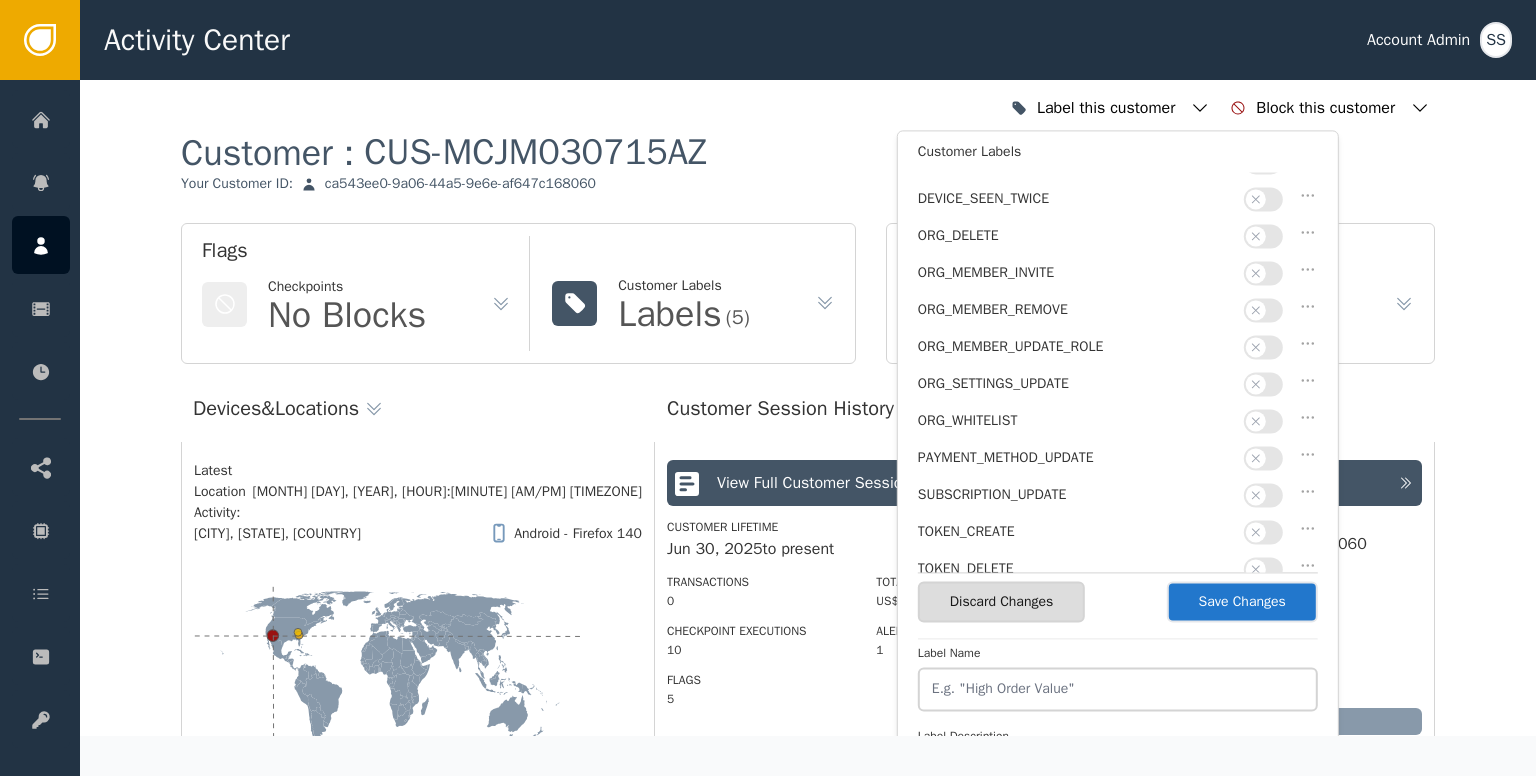 scroll, scrollTop: 500, scrollLeft: 0, axis: vertical 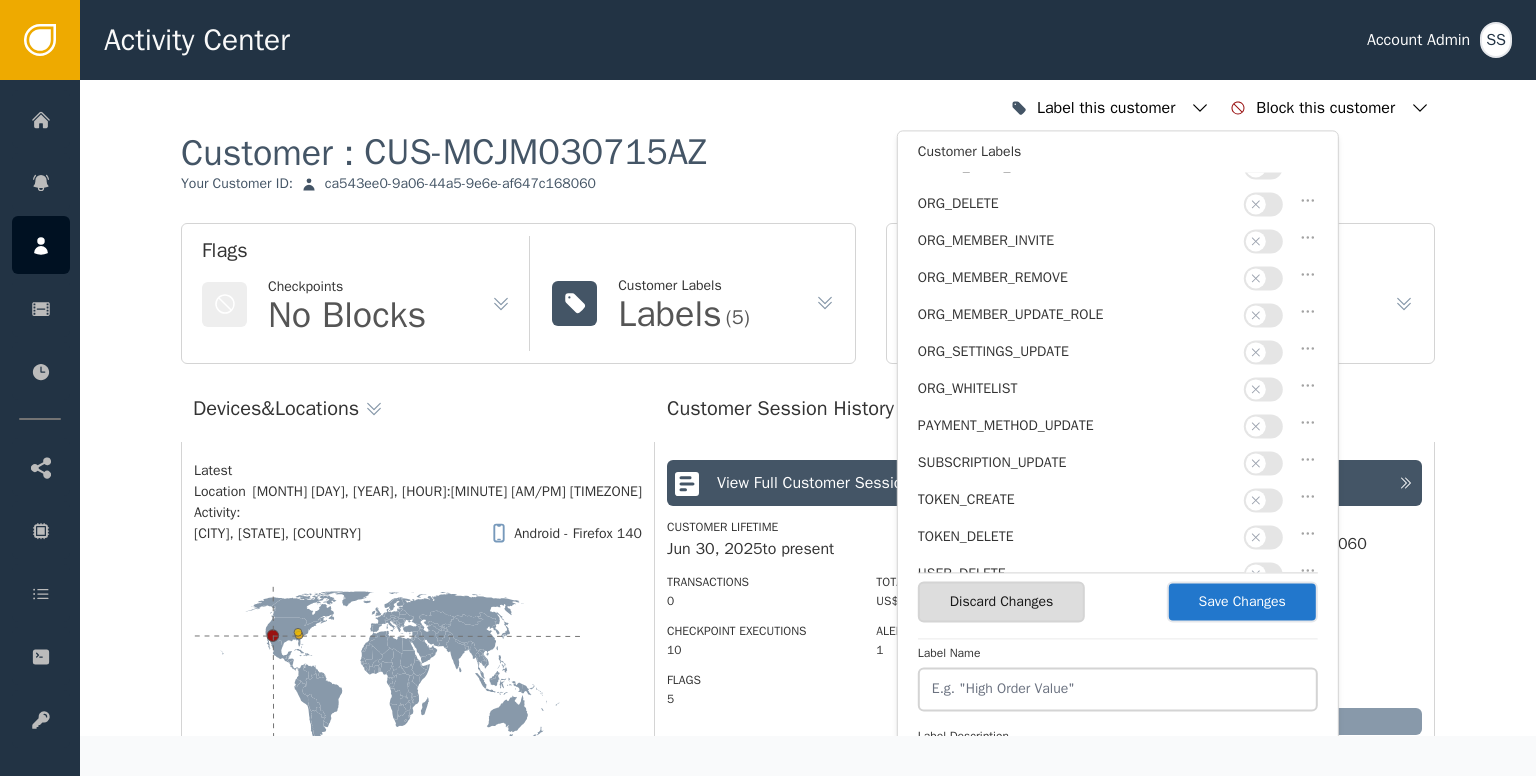click on "Save Changes" at bounding box center [1242, 601] 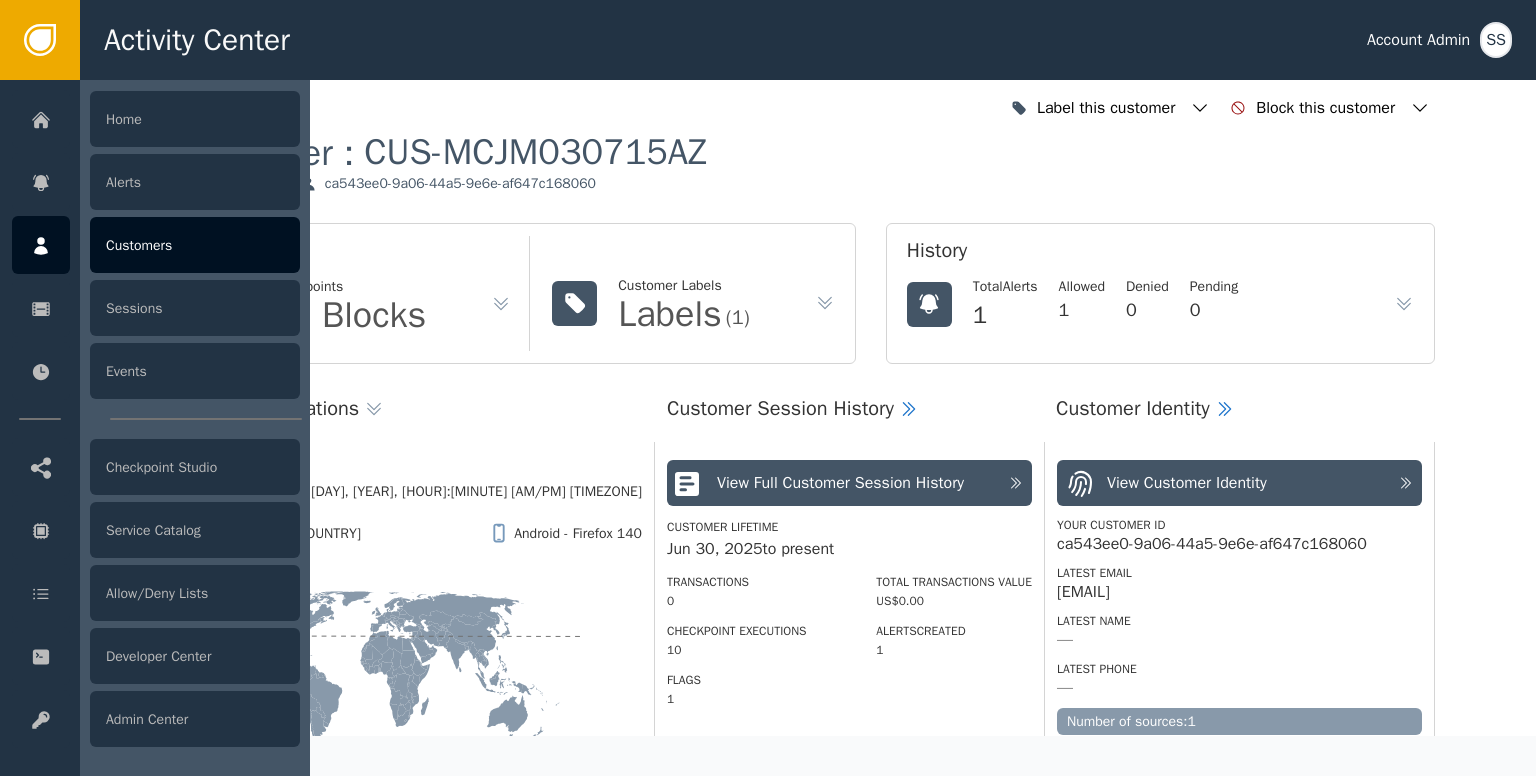 click on "Customers" at bounding box center [195, 245] 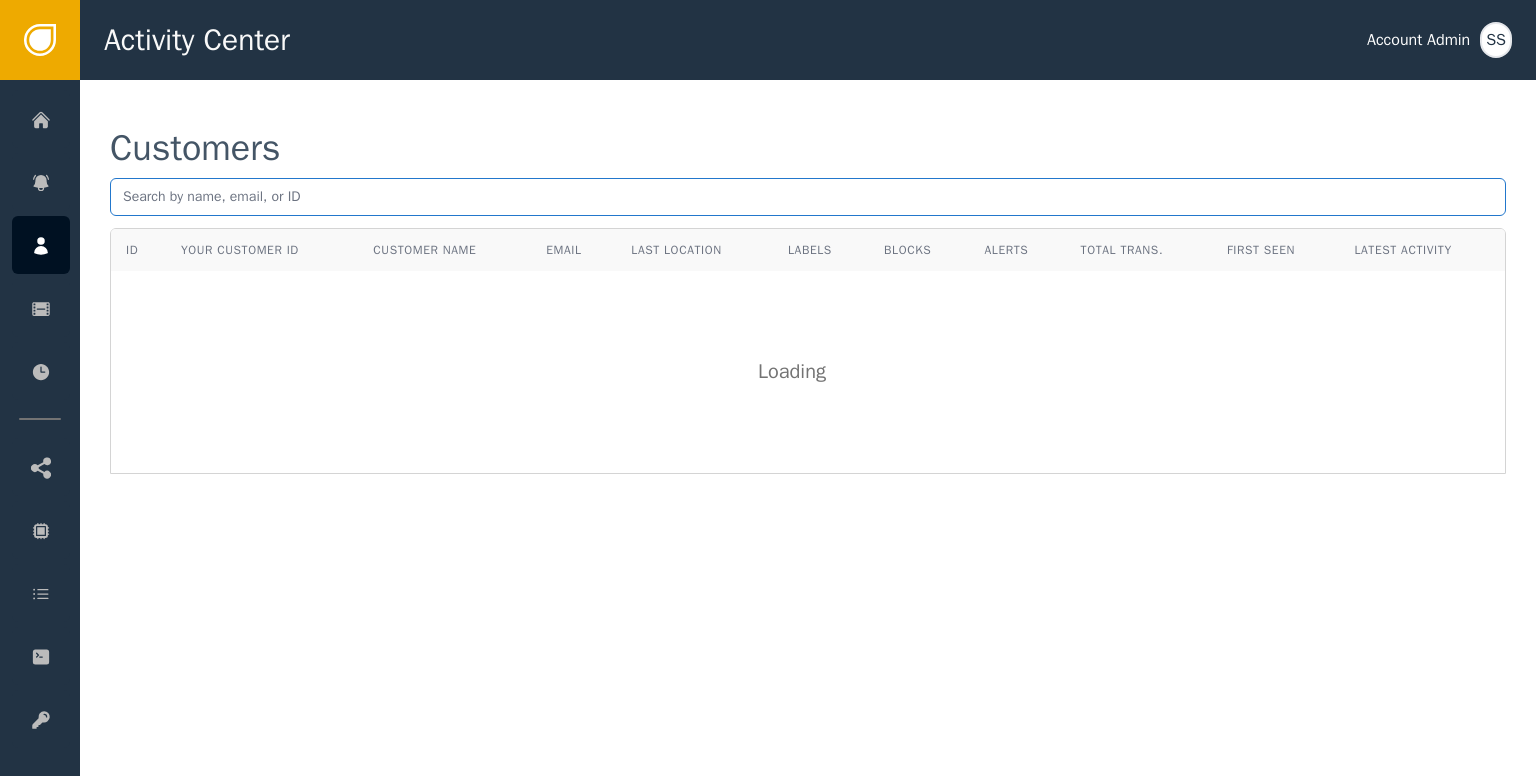 click at bounding box center [808, 197] 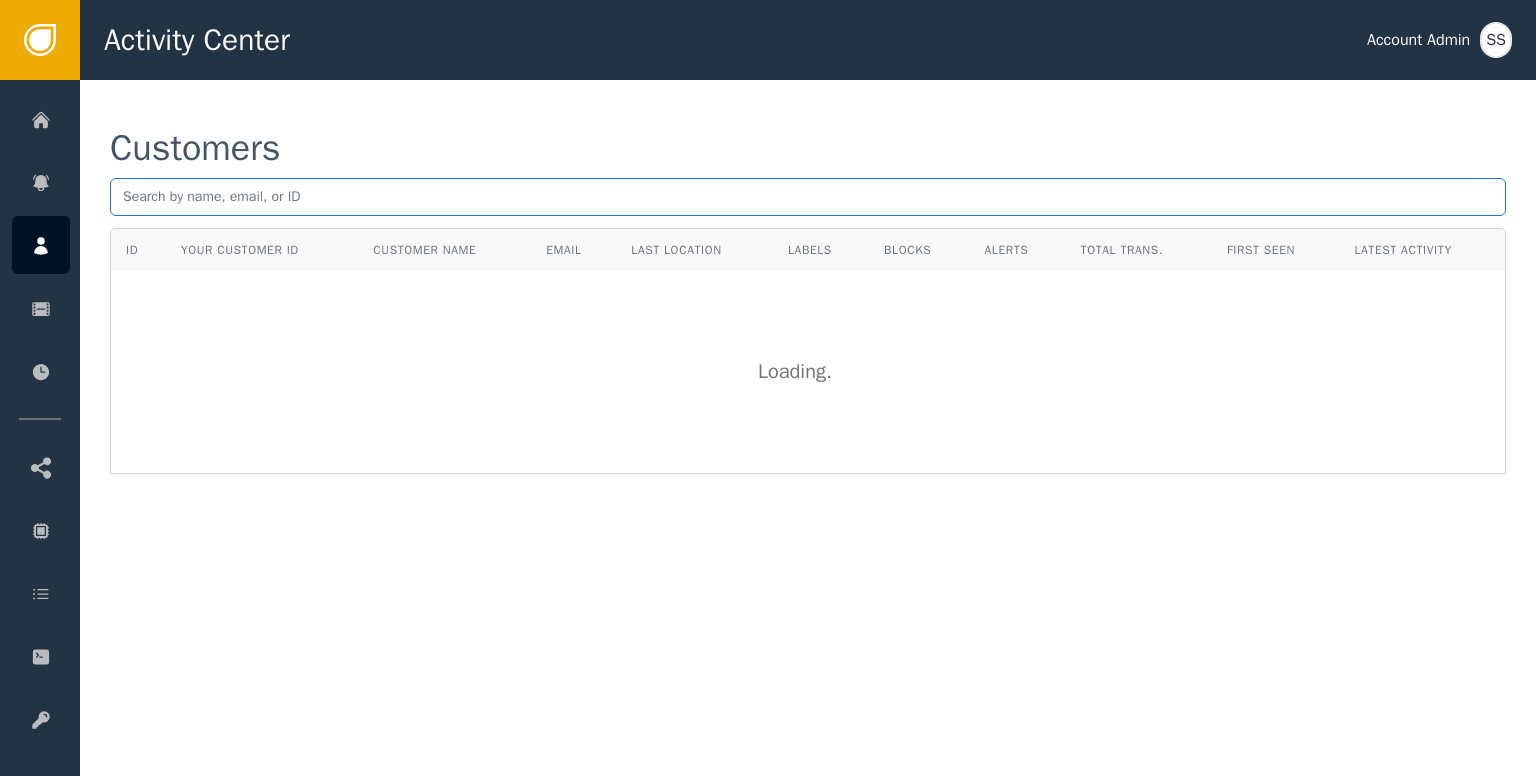 paste on "[EMAIL]" 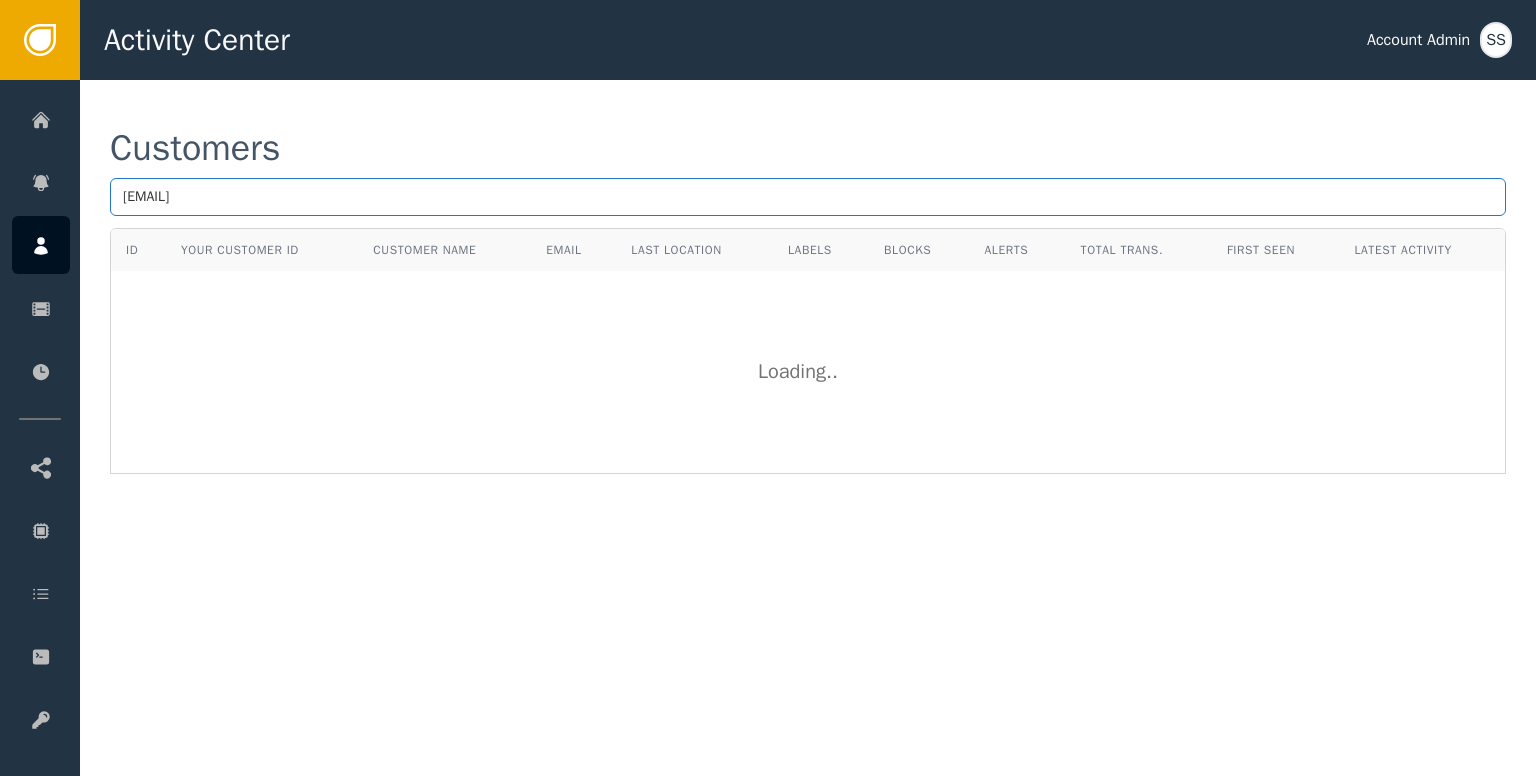 type on "[EMAIL]" 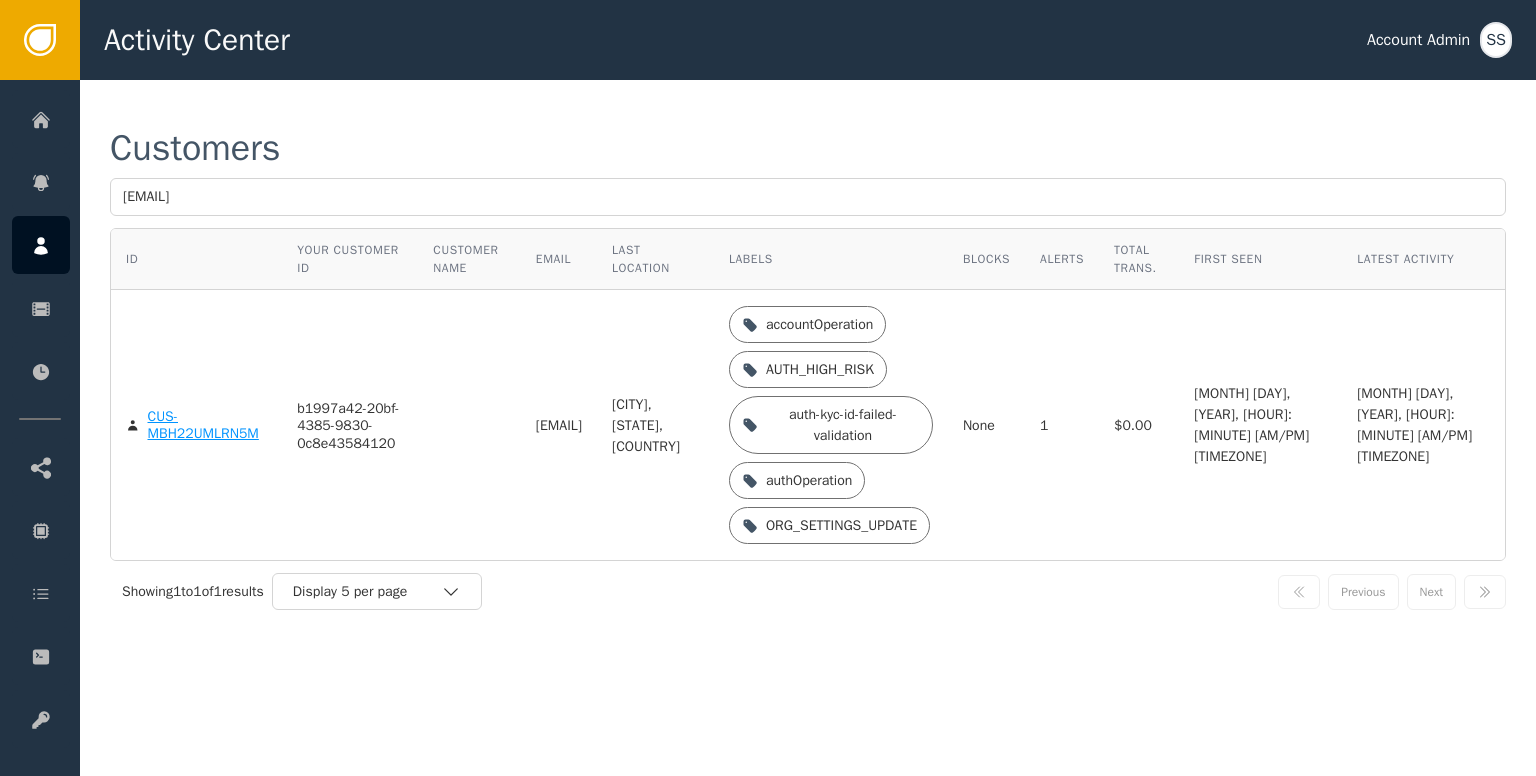 click on "Activity Center Account Admin SS Home Alerts Customers Sessions Events Checkpoint Studio Service Catalog Allow/Deny Lists Developer Center Admin Center Customers [EMAIL] ID Your Customer ID Customer Name Email Last Location Labels Blocks Alerts Total Trans. First Seen Latest Activity [CUSTOMER_ID] [UUID] [EMAIL] [CITY], [STATE], [COUNTRY] accountOperation AUTH_HIGH_RISK auth-kyc-id-failed-validation authOperation ORG_SETTINGS_UPDATE None 1 $0.00 [MONTH] [DAY], [YEAR], [HOUR]:[MINUTE] [AM/PM] [TIMEZONE] [MONTH] [DAY], [YEAR], [HOUR]:[MINUTE] [AM/PM] [TIMEZONE] Showing  1  to  1  of  1  results Display 5 per page Previous Next Customers | Dodgeball Trust Console" at bounding box center [768, 40] 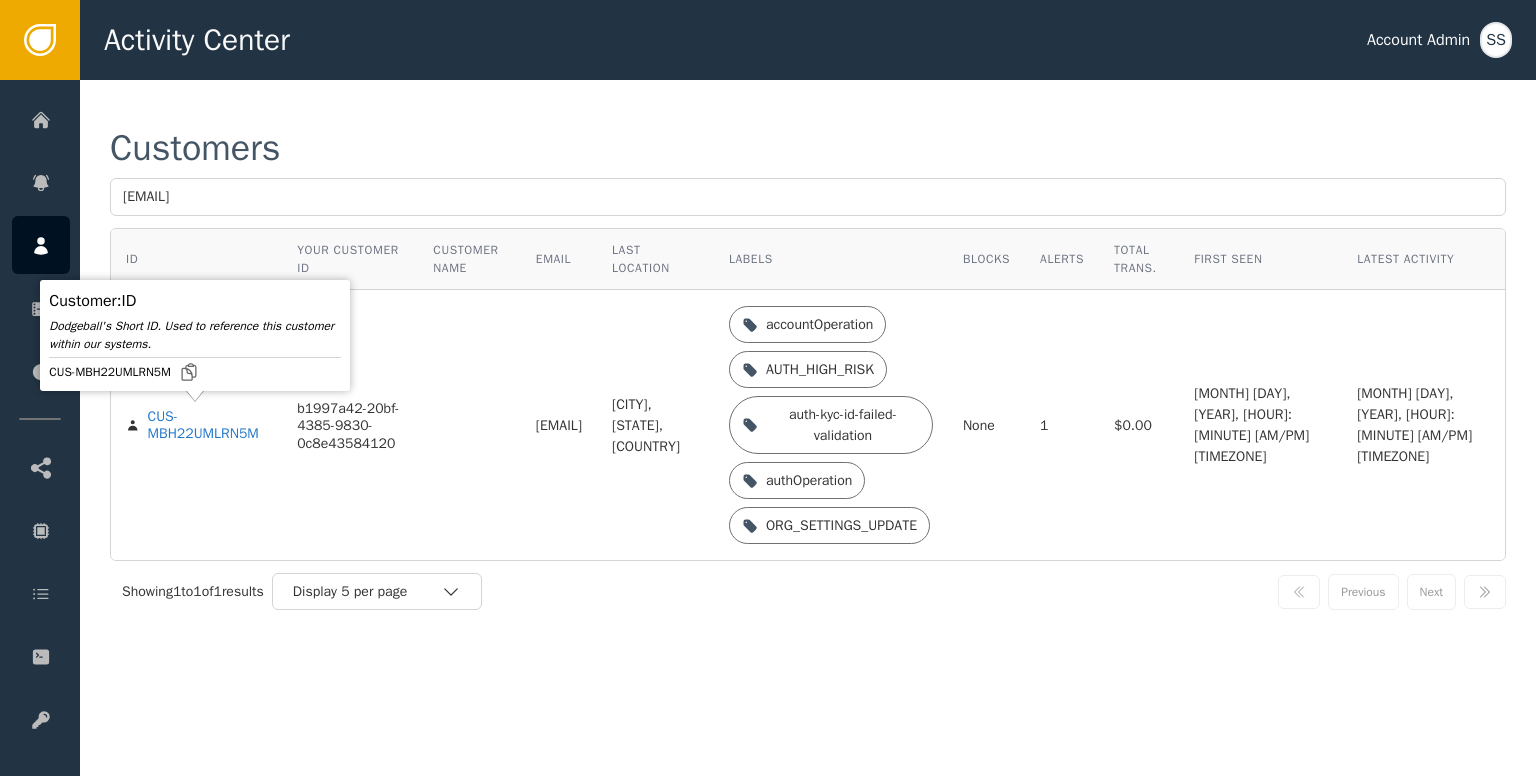 click on "Activity Center Account Admin SS Home Alerts Customers Sessions Events Checkpoint Studio Service Catalog Allow/Deny Lists Developer Center Admin Center Customers [EMAIL] ID Your Customer ID Customer Name Email Last Location Labels Blocks Alerts Total Trans. First Seen Latest Activity [CUSTOMER_ID] [UUID] [EMAIL] [CITY], [STATE], [COUNTRY] accountOperation AUTH_HIGH_RISK auth-kyc-id-failed-validation authOperation ORG_SETTINGS_UPDATE None 1 $0.00 [MONTH] [DAY], [YEAR], [HOUR]:[MINUTE] [AM/PM] [TIMEZONE] [MONTH] [DAY], [YEAR], [HOUR]:[MINUTE] [AM/PM] [TIMEZONE] Showing  1  to  1  of  1  results Display 5 per page Previous Next Customers | Dodgeball Trust Console Customer :  ID Dodgeball's Short ID. Used to reference this customer within our systems. [CUSTOMER_ID]" at bounding box center (768, 40) 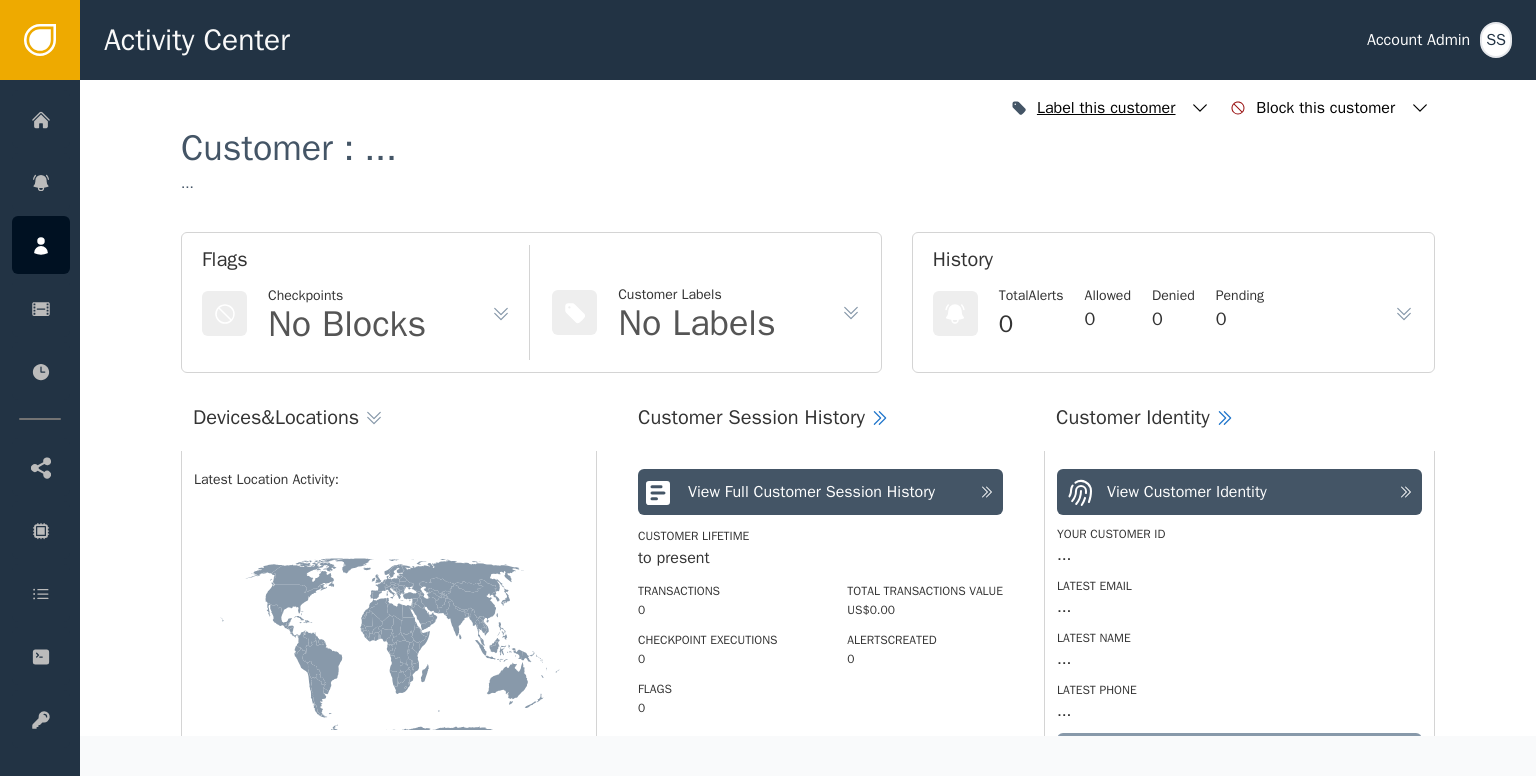 click at bounding box center [1200, 108] 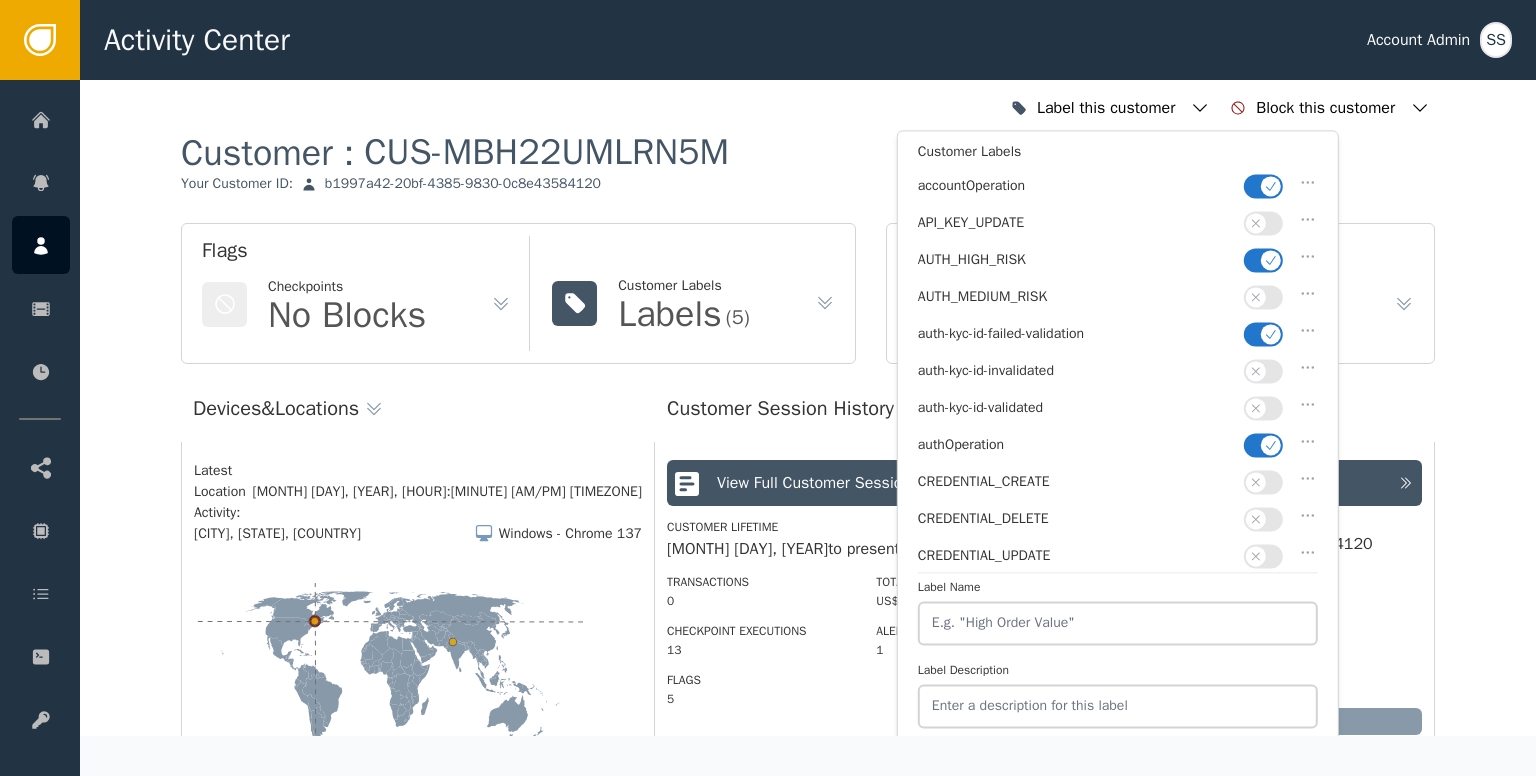 click at bounding box center (1271, 186) 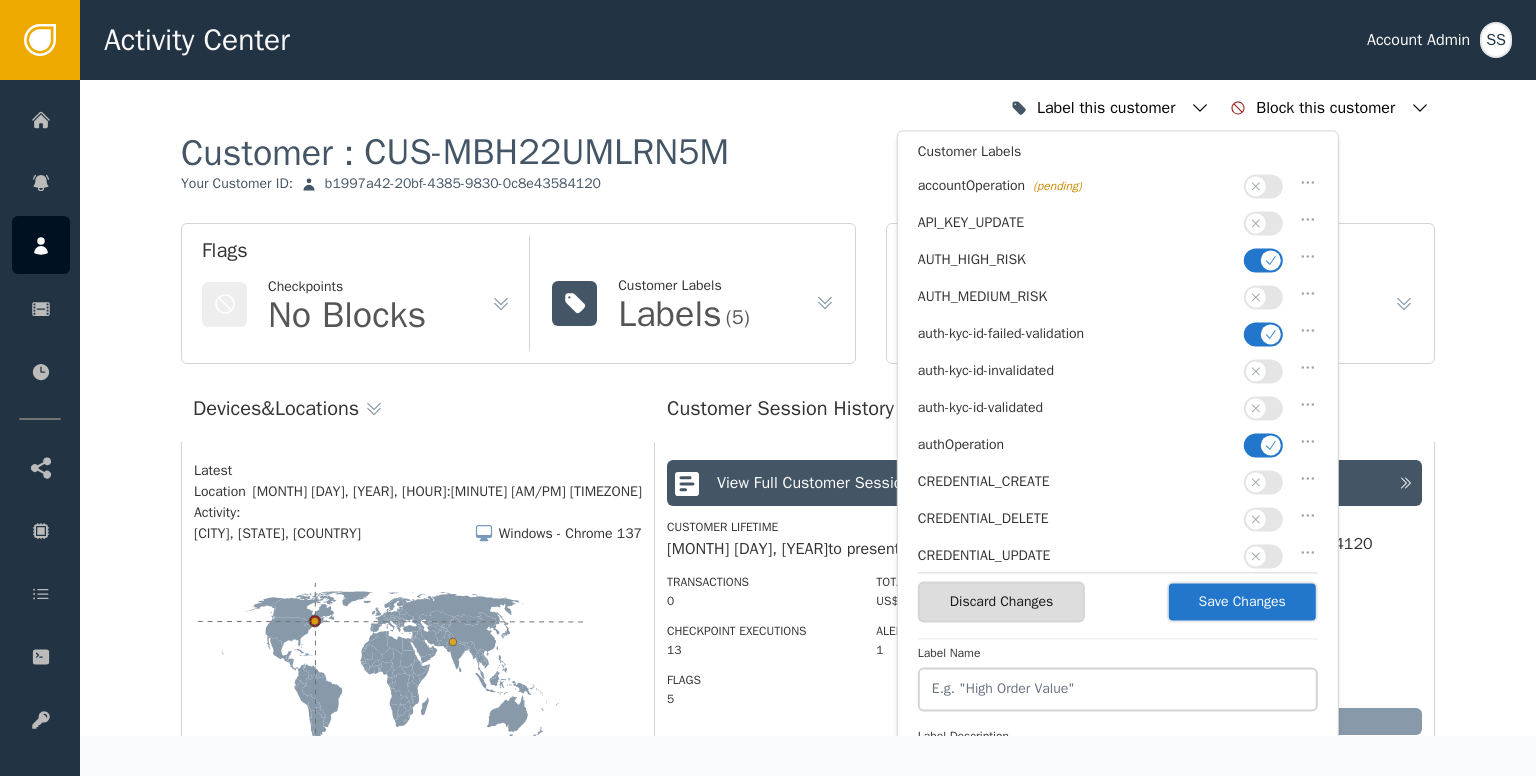 click at bounding box center (1271, 260) 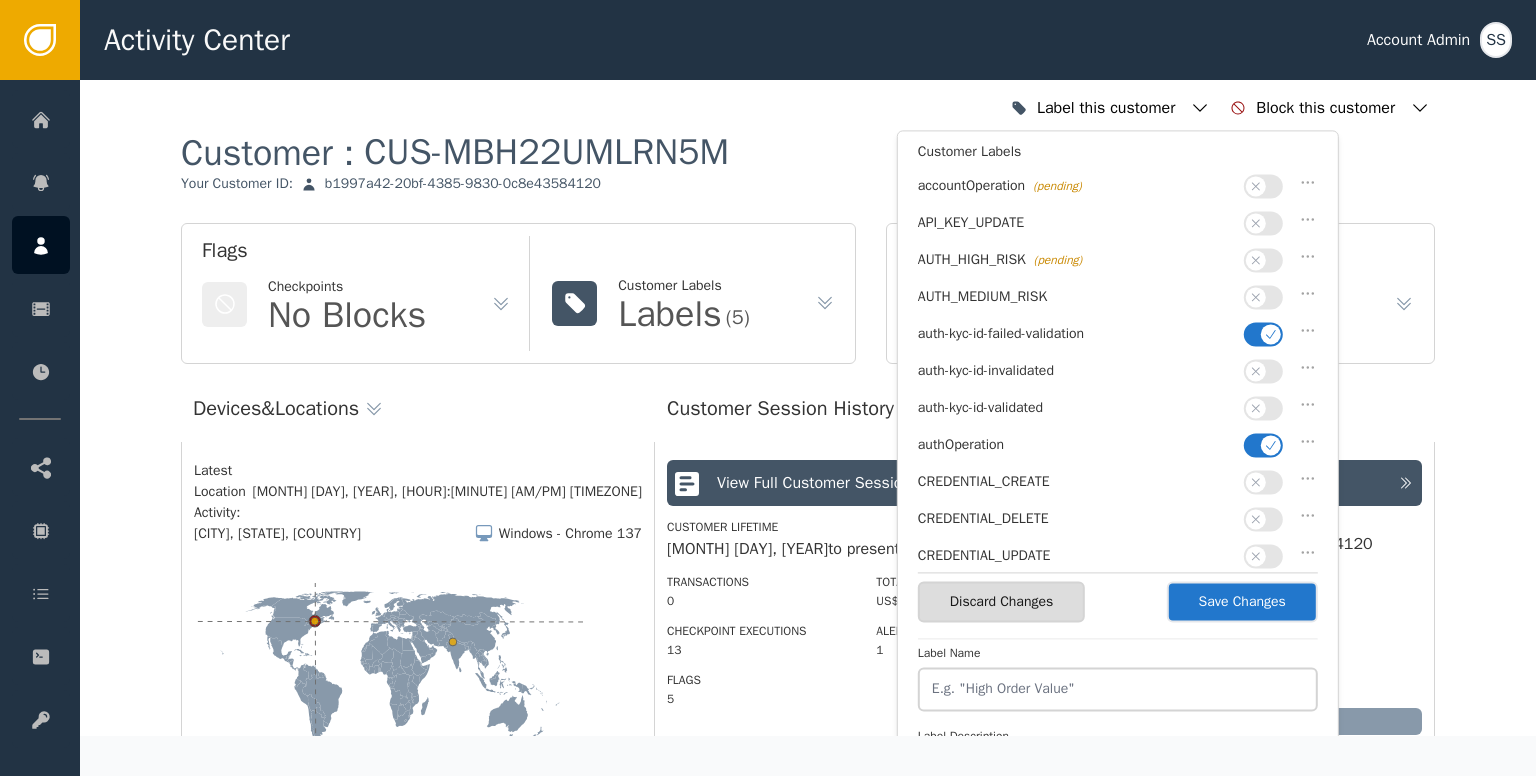 click at bounding box center [1271, 334] 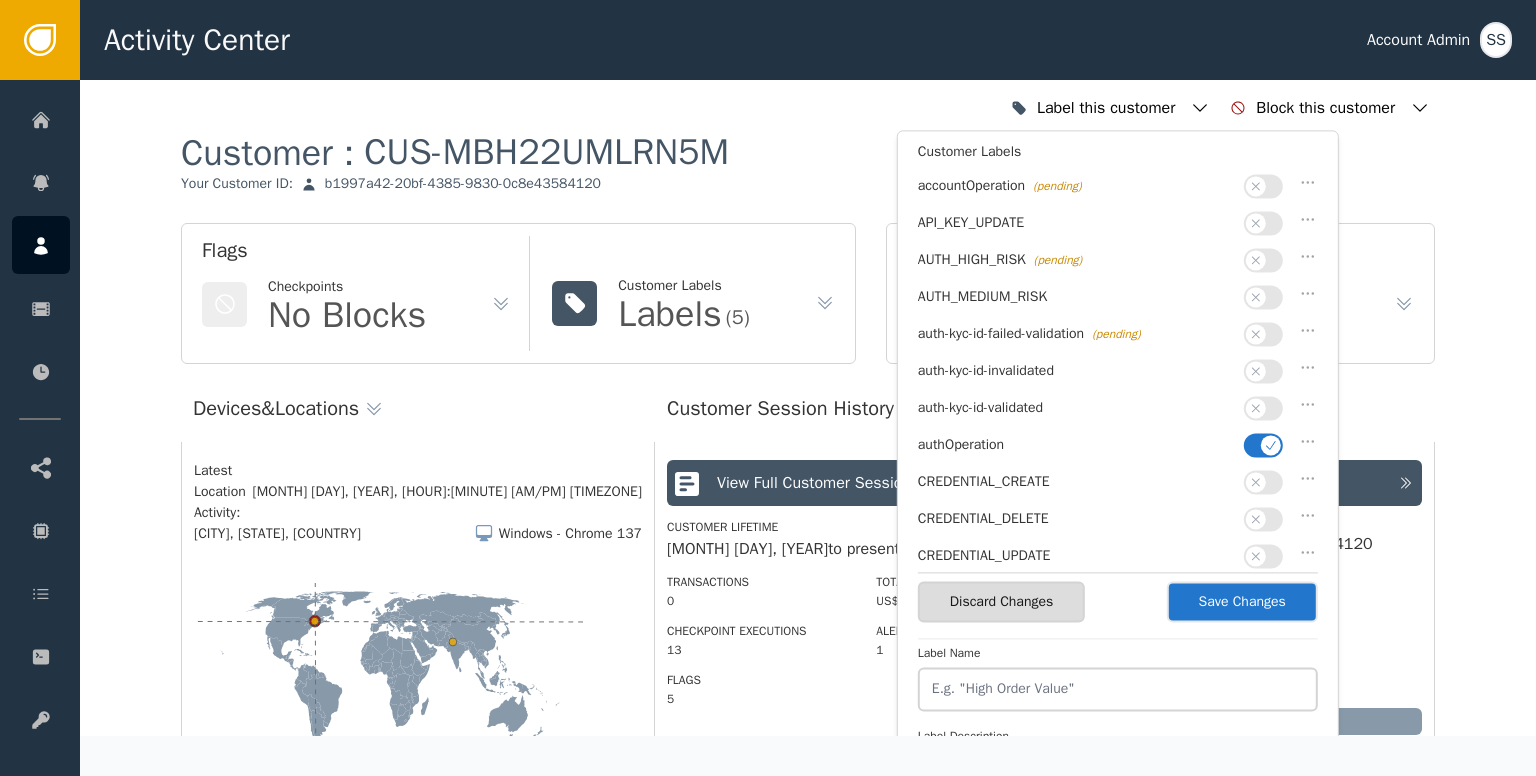 click at bounding box center (1256, 408) 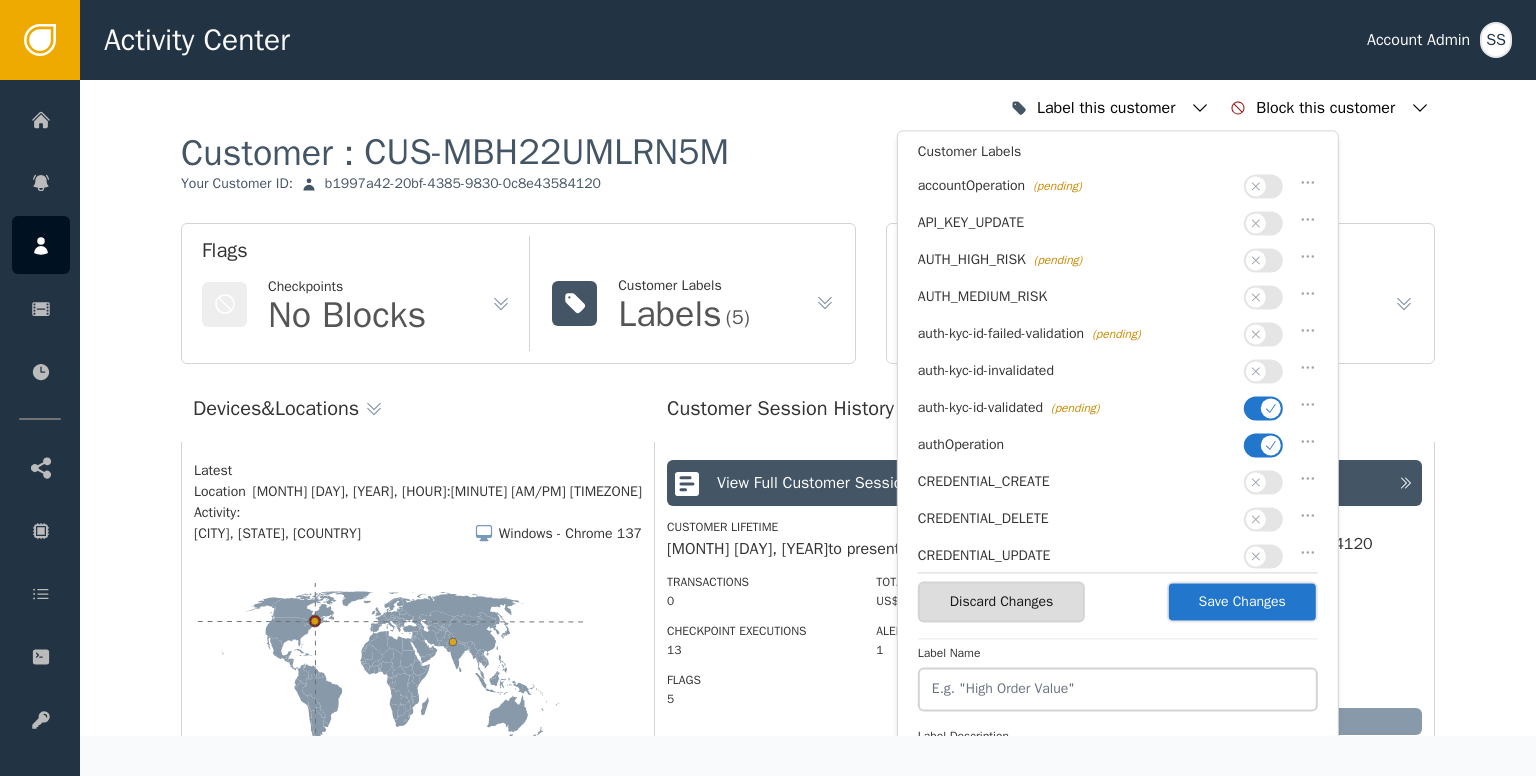 click at bounding box center (1271, 445) 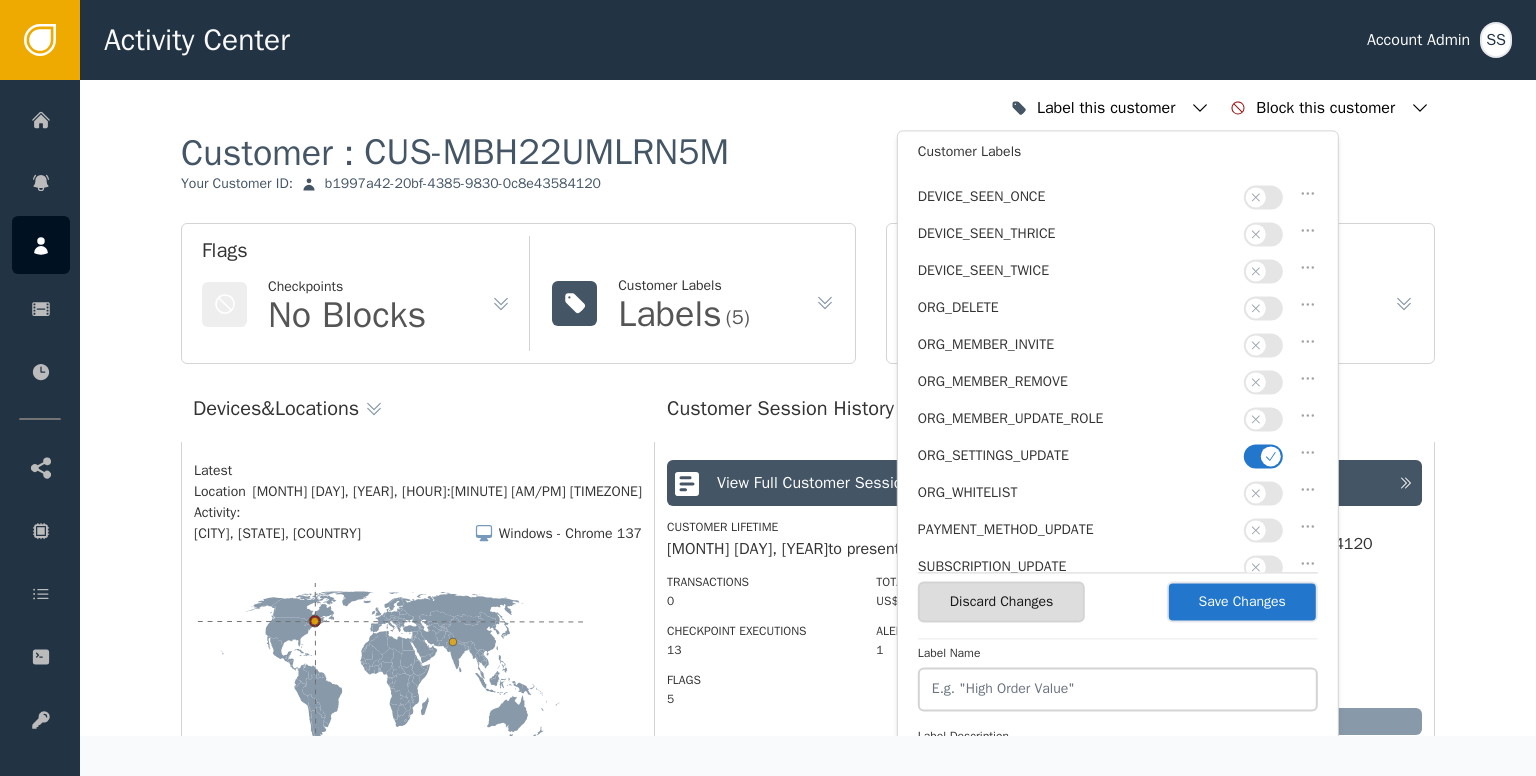scroll, scrollTop: 500, scrollLeft: 0, axis: vertical 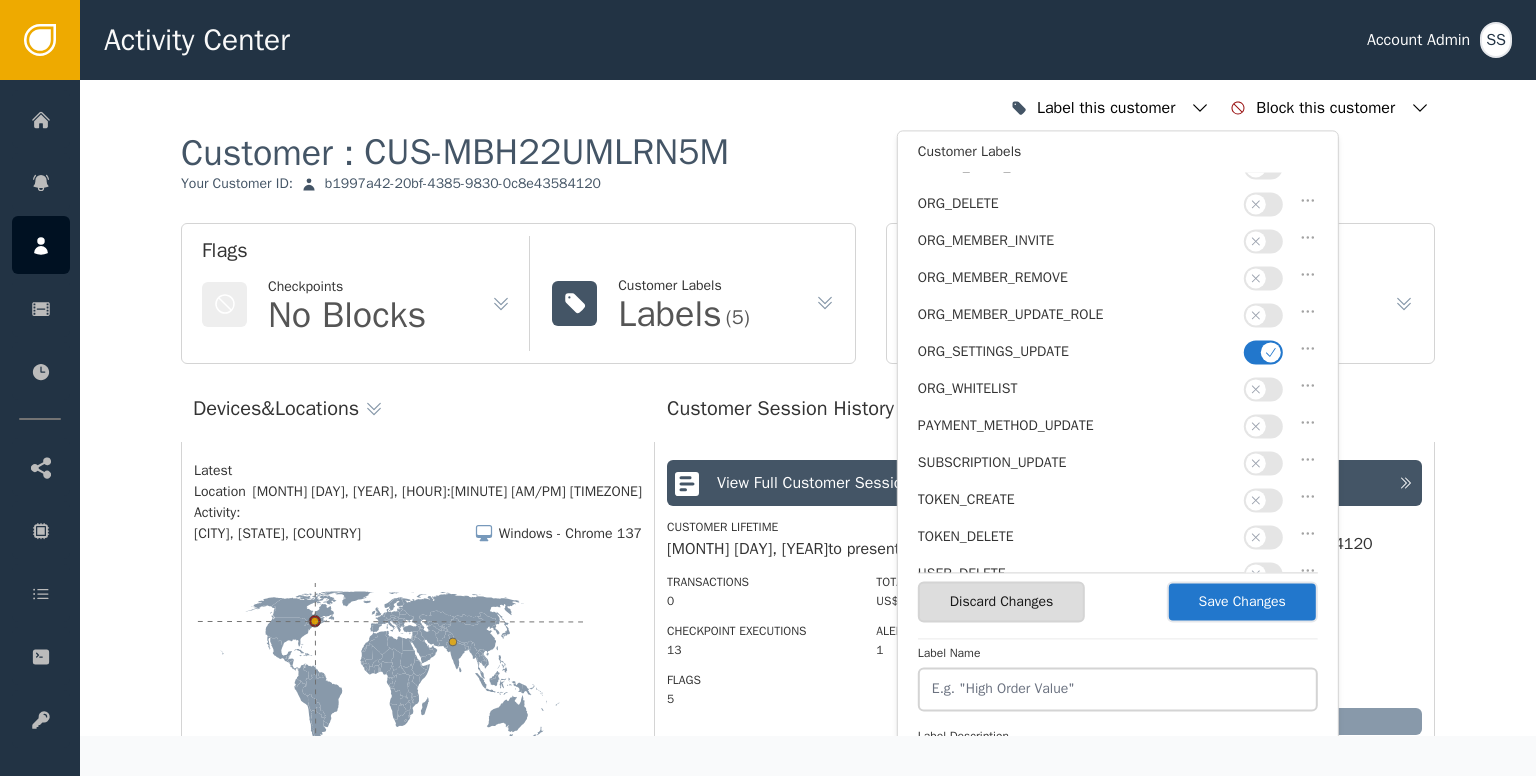 click at bounding box center (1271, 352) 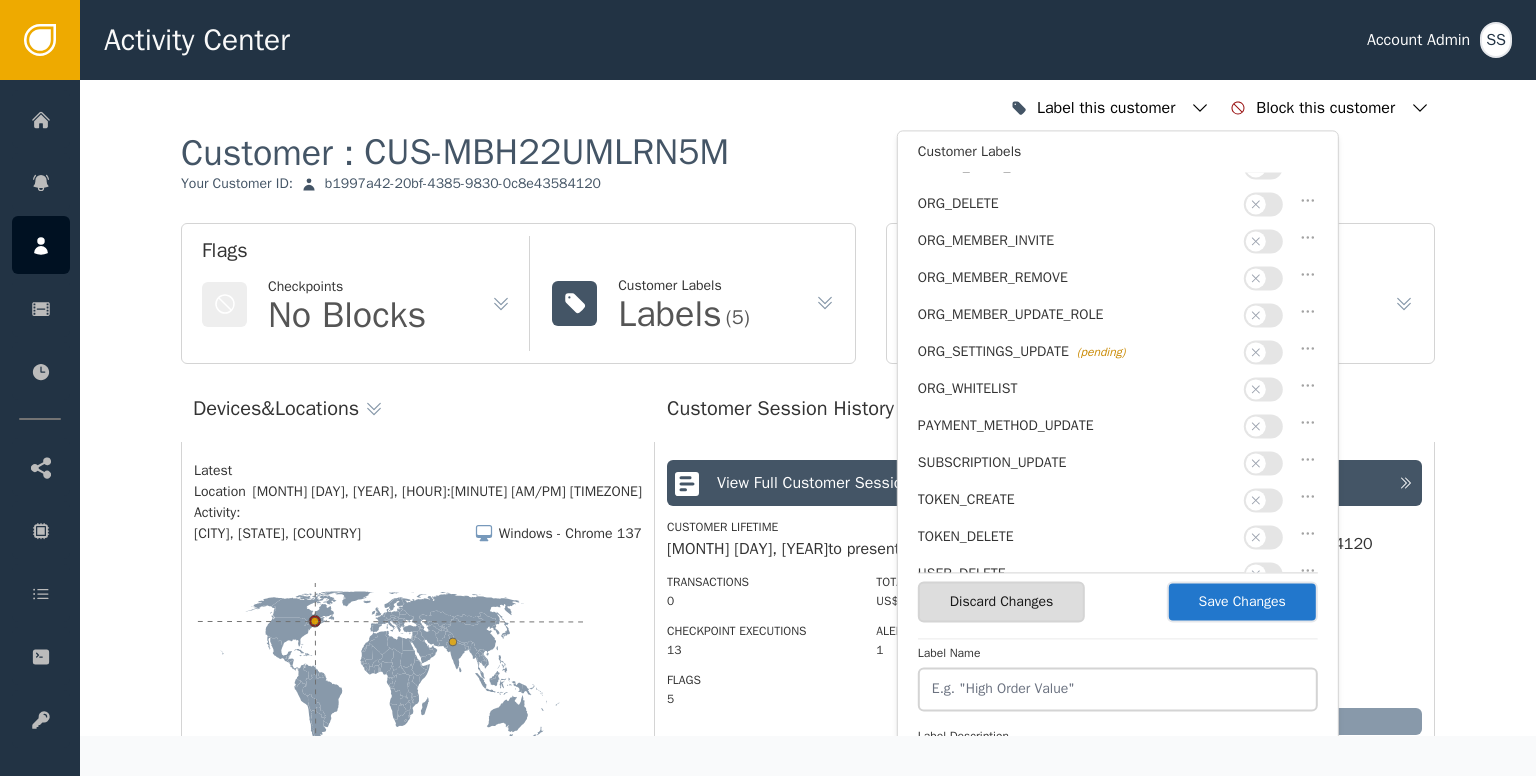 scroll, scrollTop: 400, scrollLeft: 0, axis: vertical 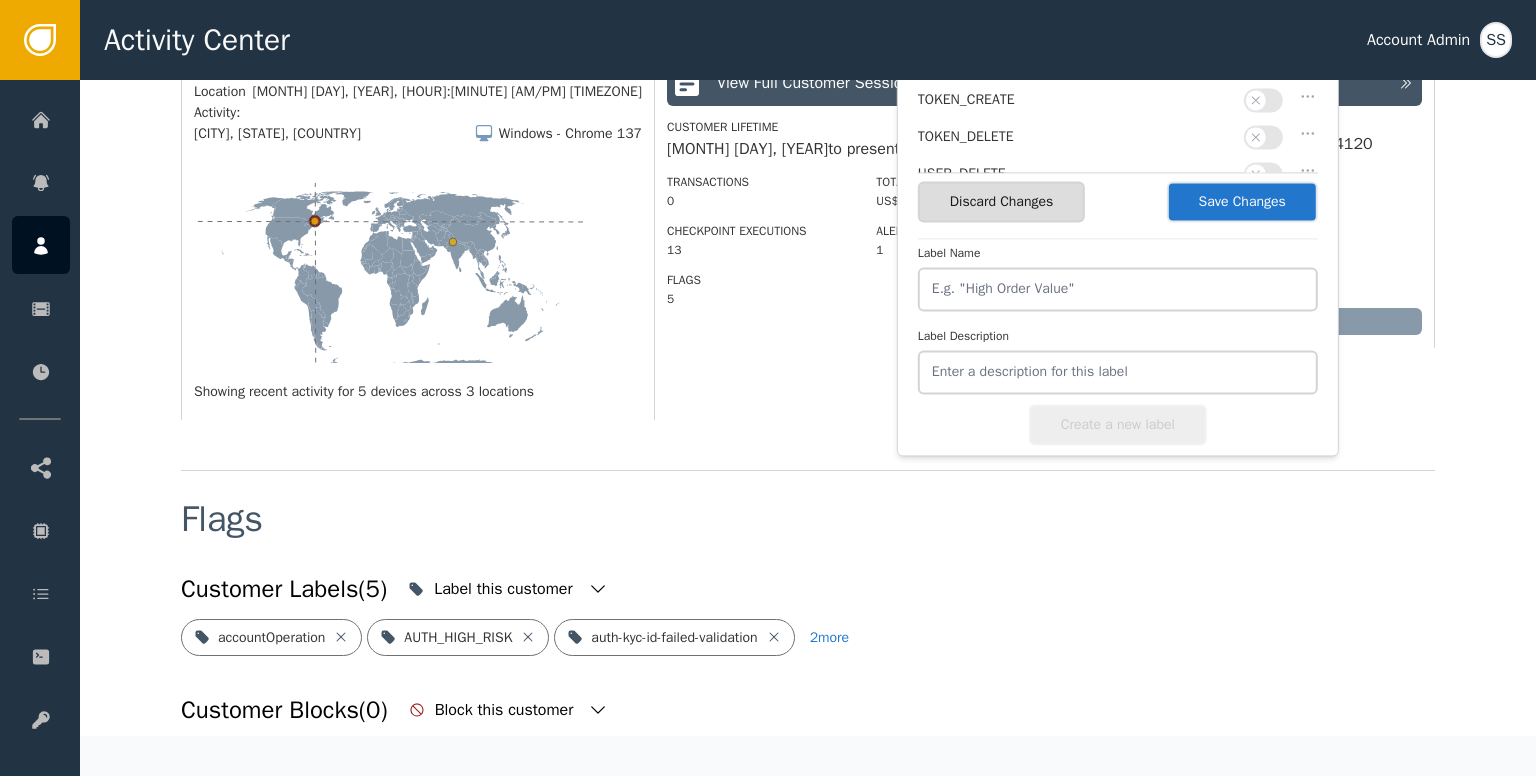 click on "Save Changes" at bounding box center [1242, 201] 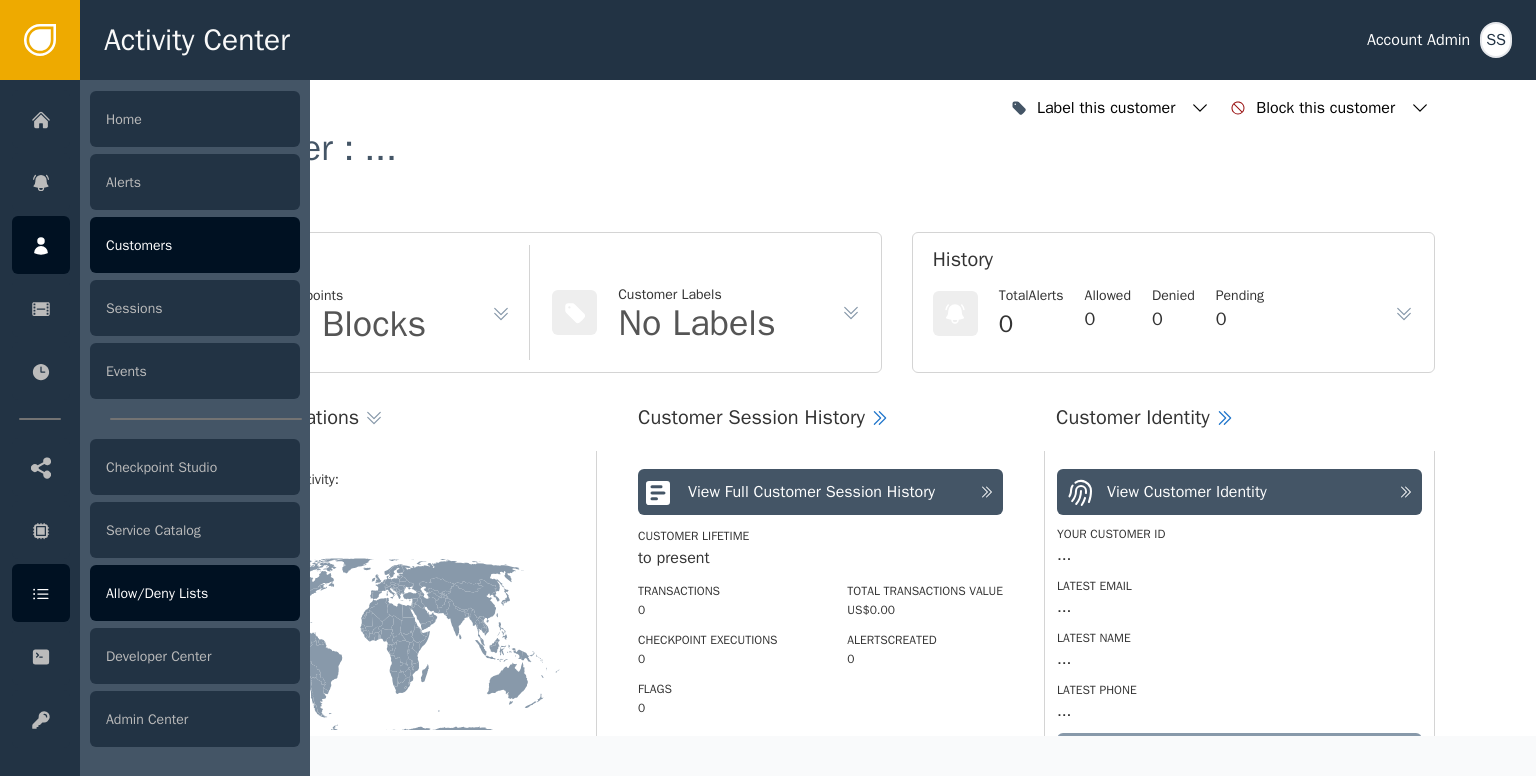 click on "Allow/Deny Lists" at bounding box center (195, 593) 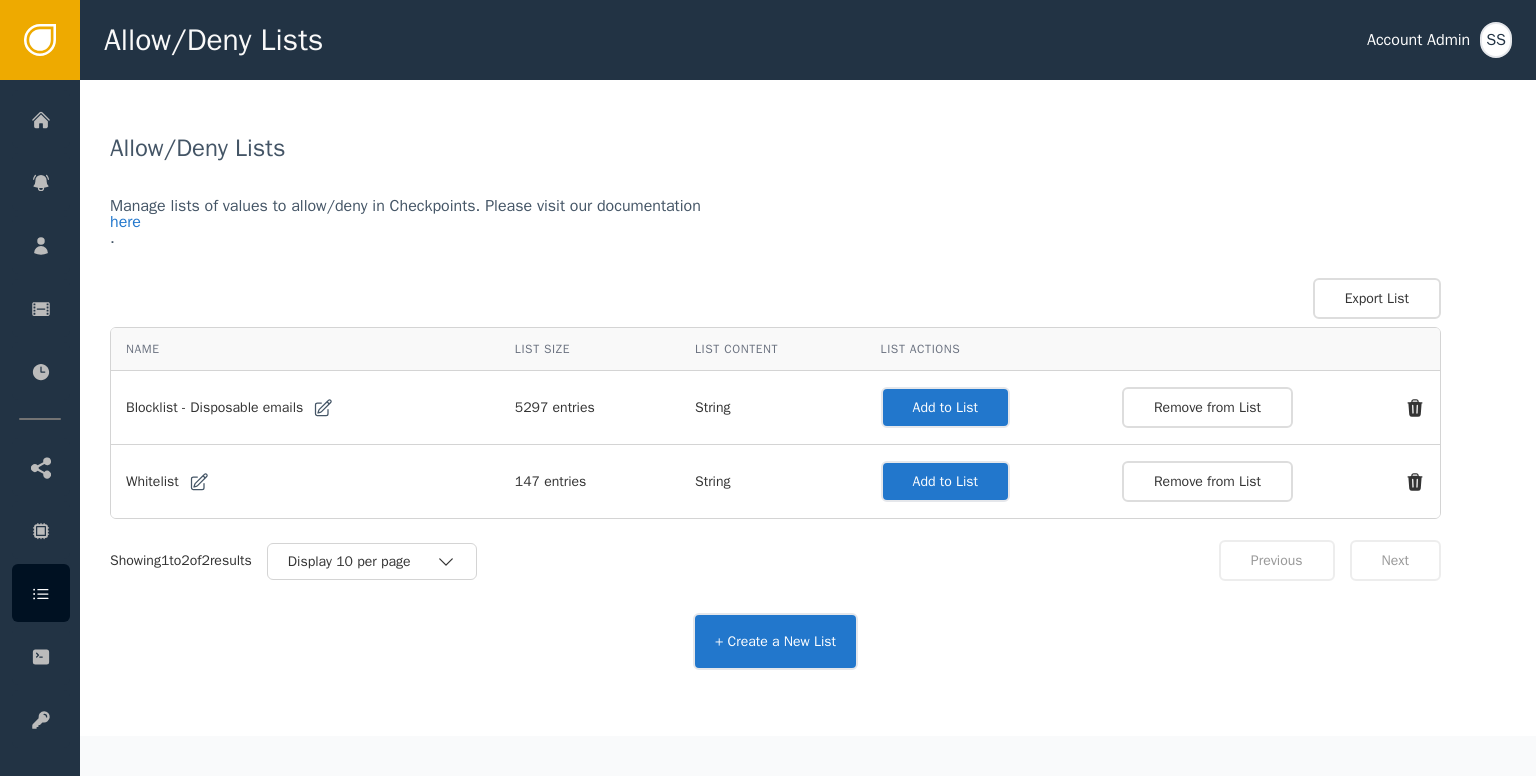 click on "Add to List" at bounding box center [945, 407] 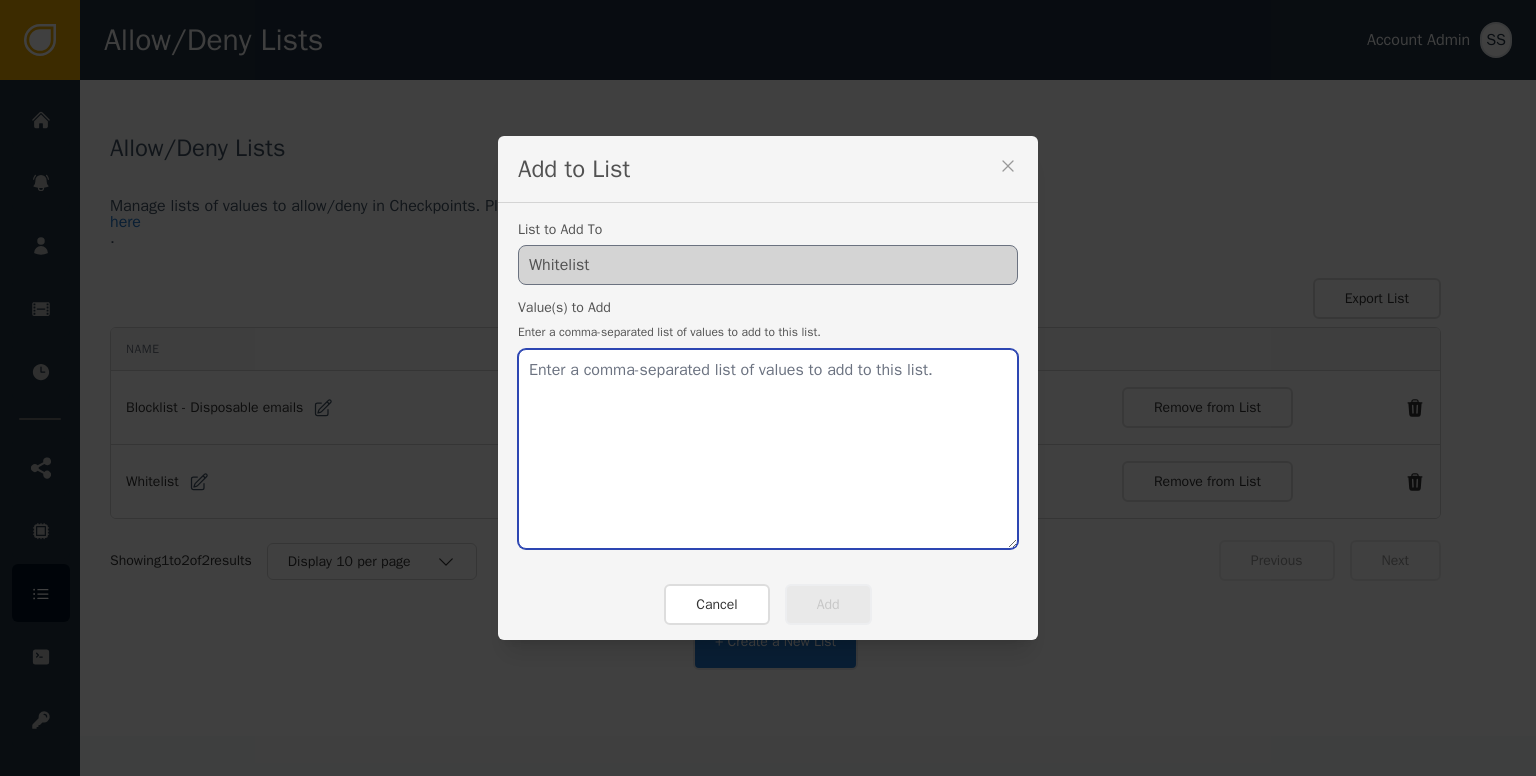 click at bounding box center (768, 449) 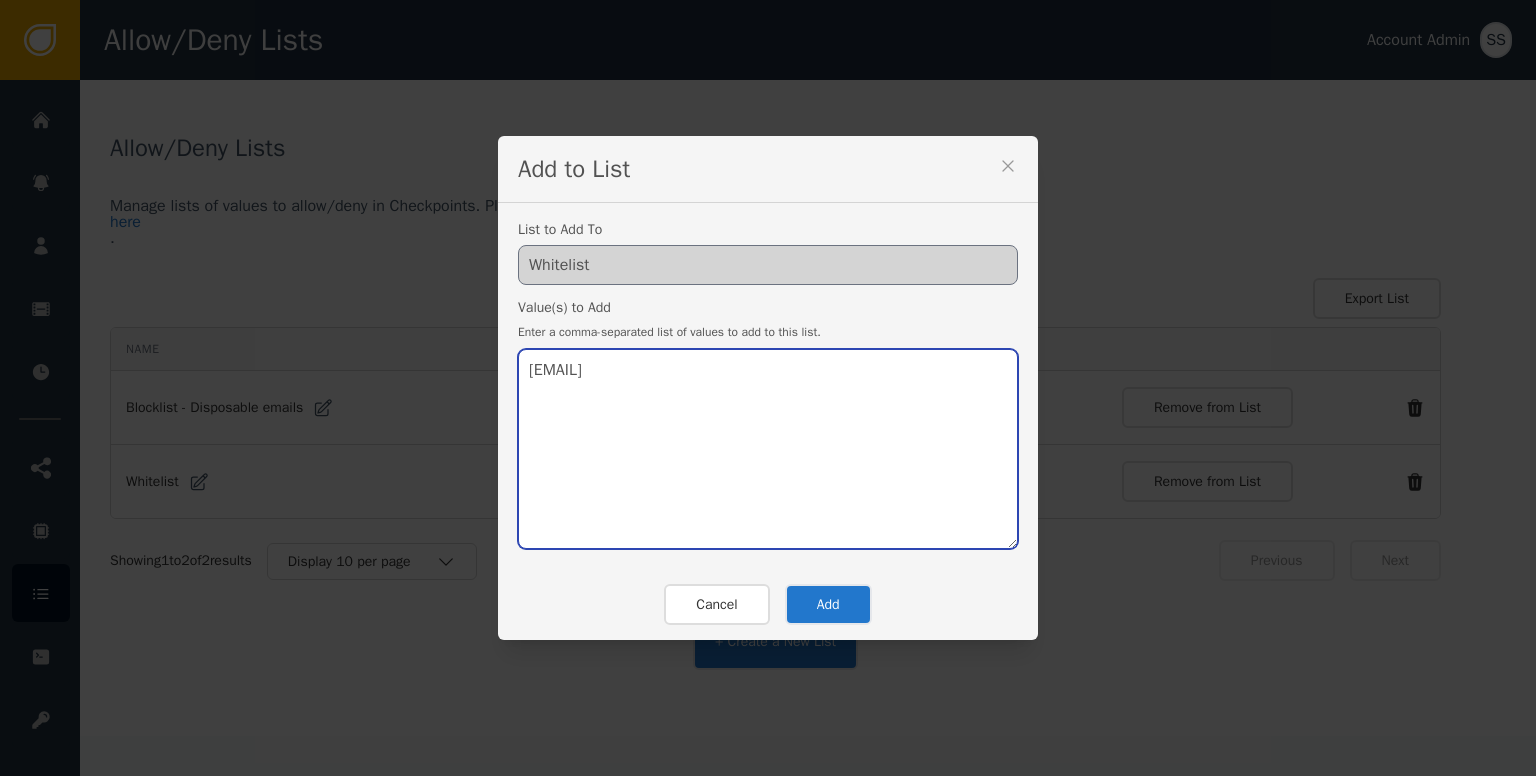 type on "[EMAIL]" 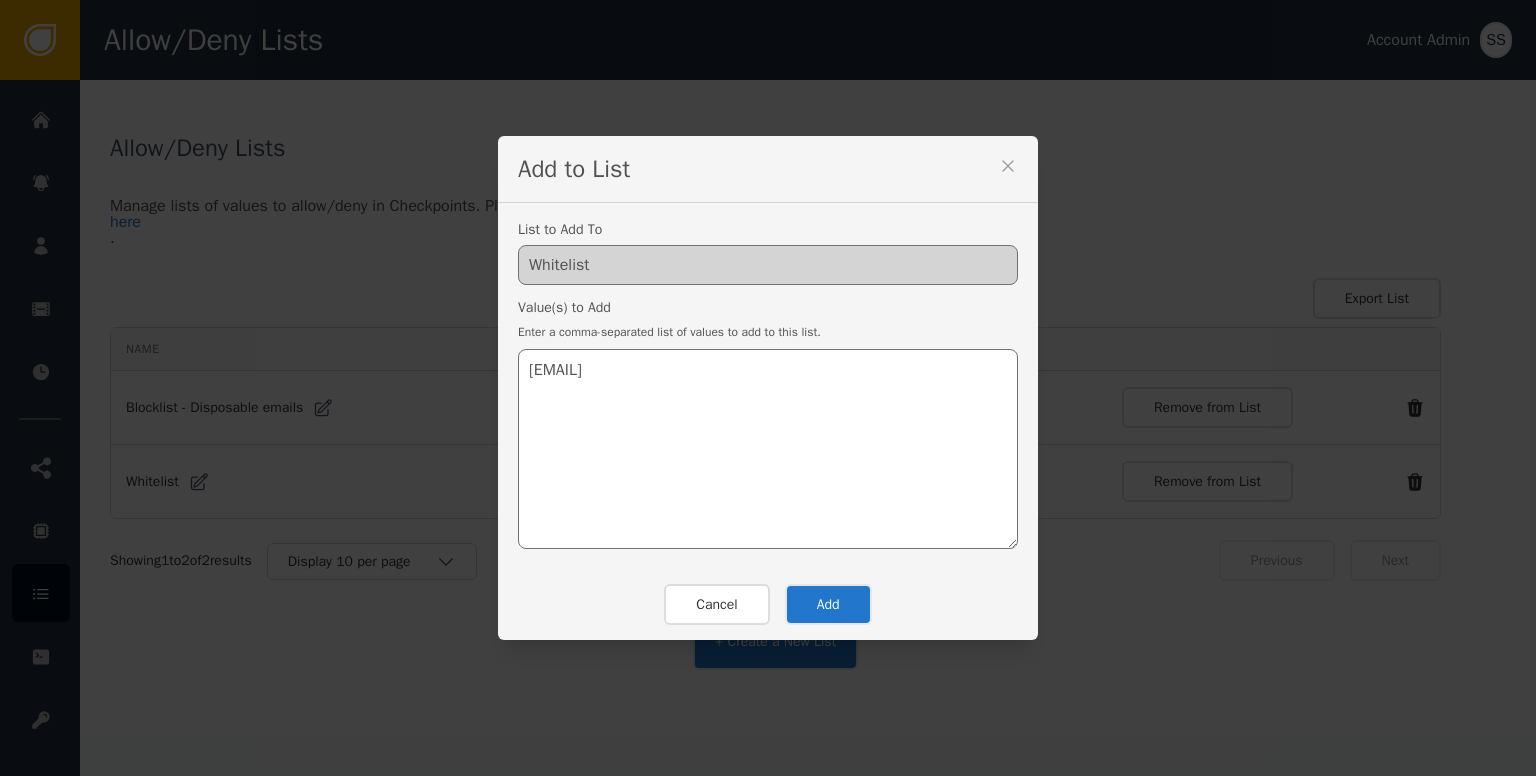 click on "Add" at bounding box center [828, 604] 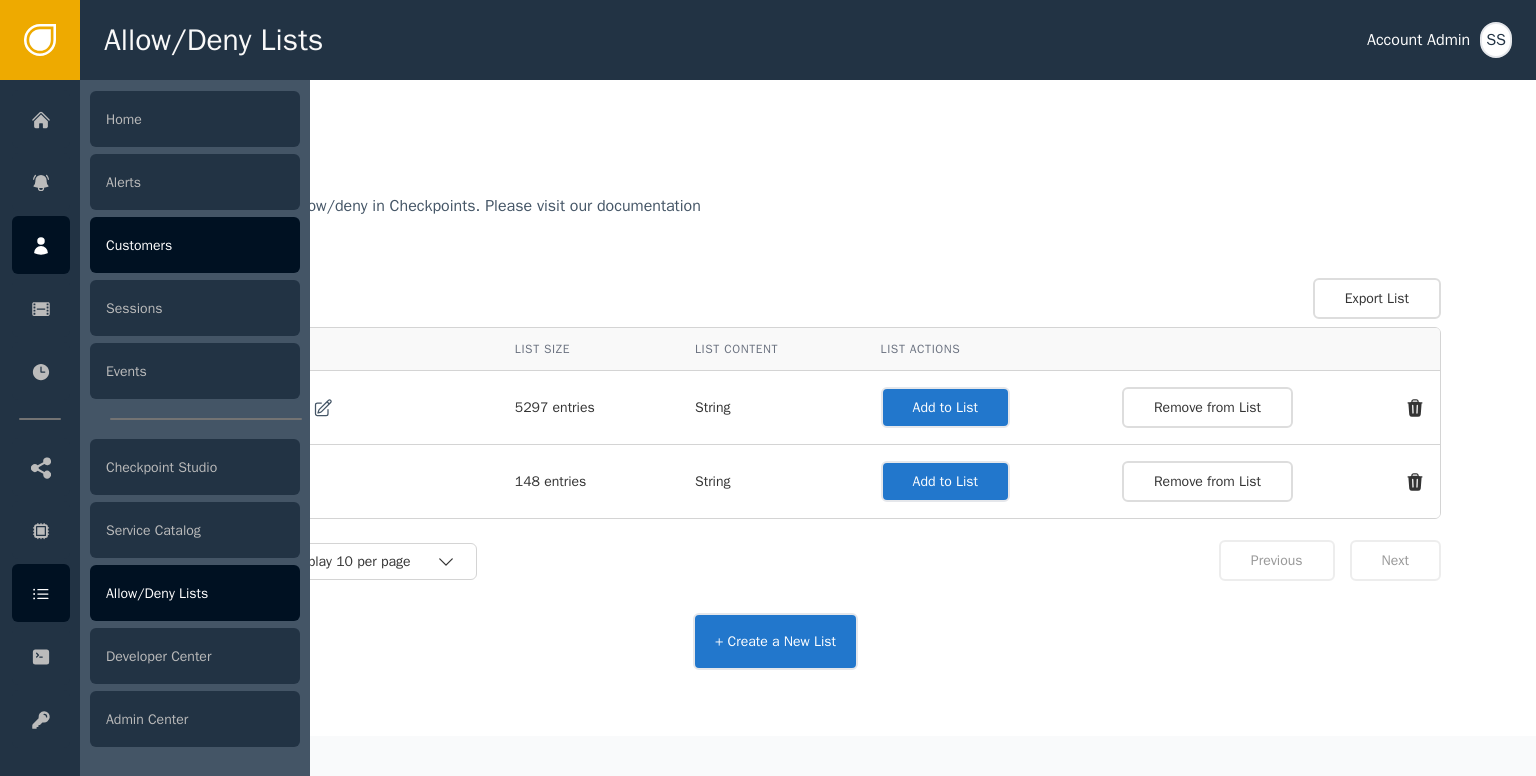click on "Customers" at bounding box center [195, 245] 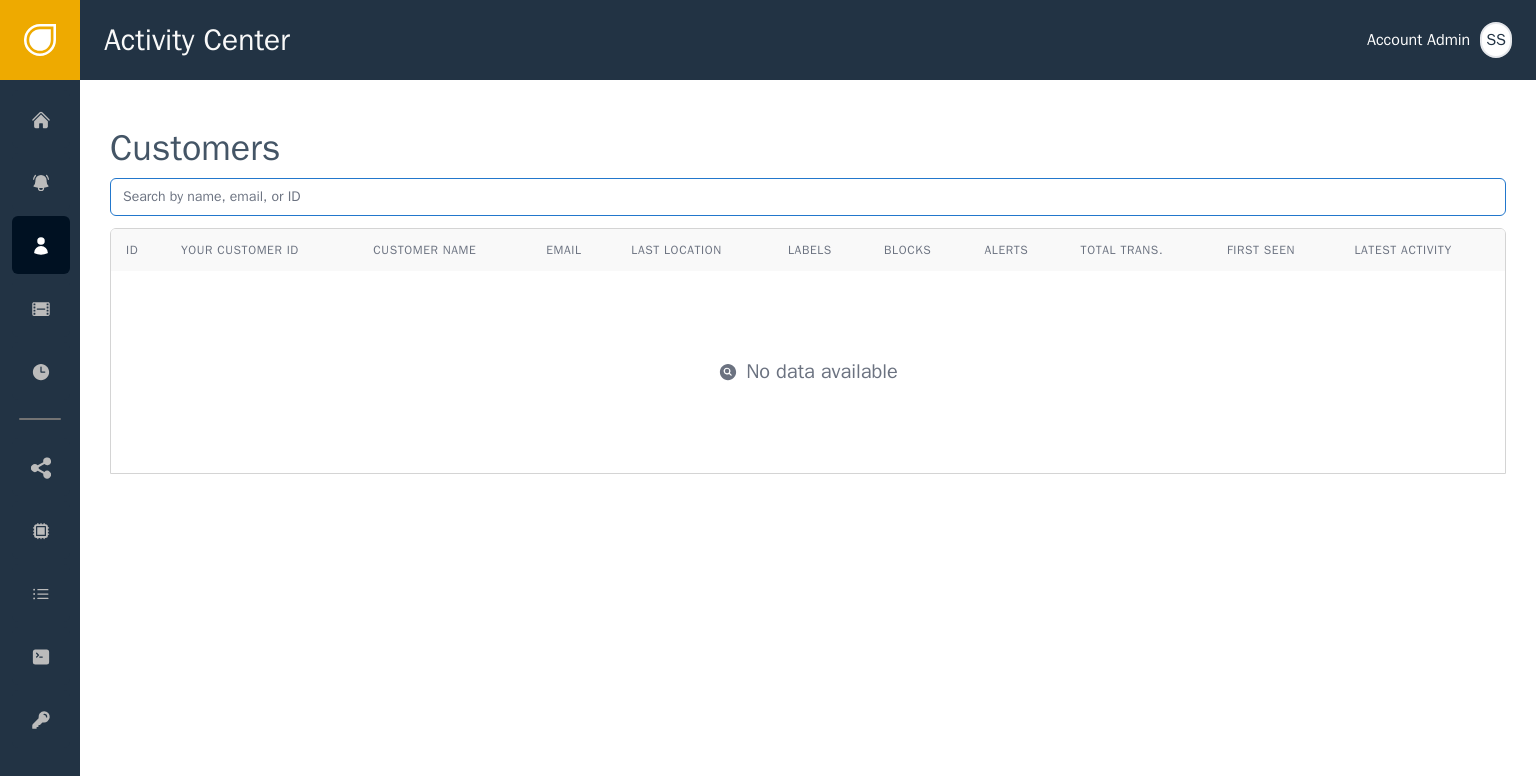 click at bounding box center [808, 197] 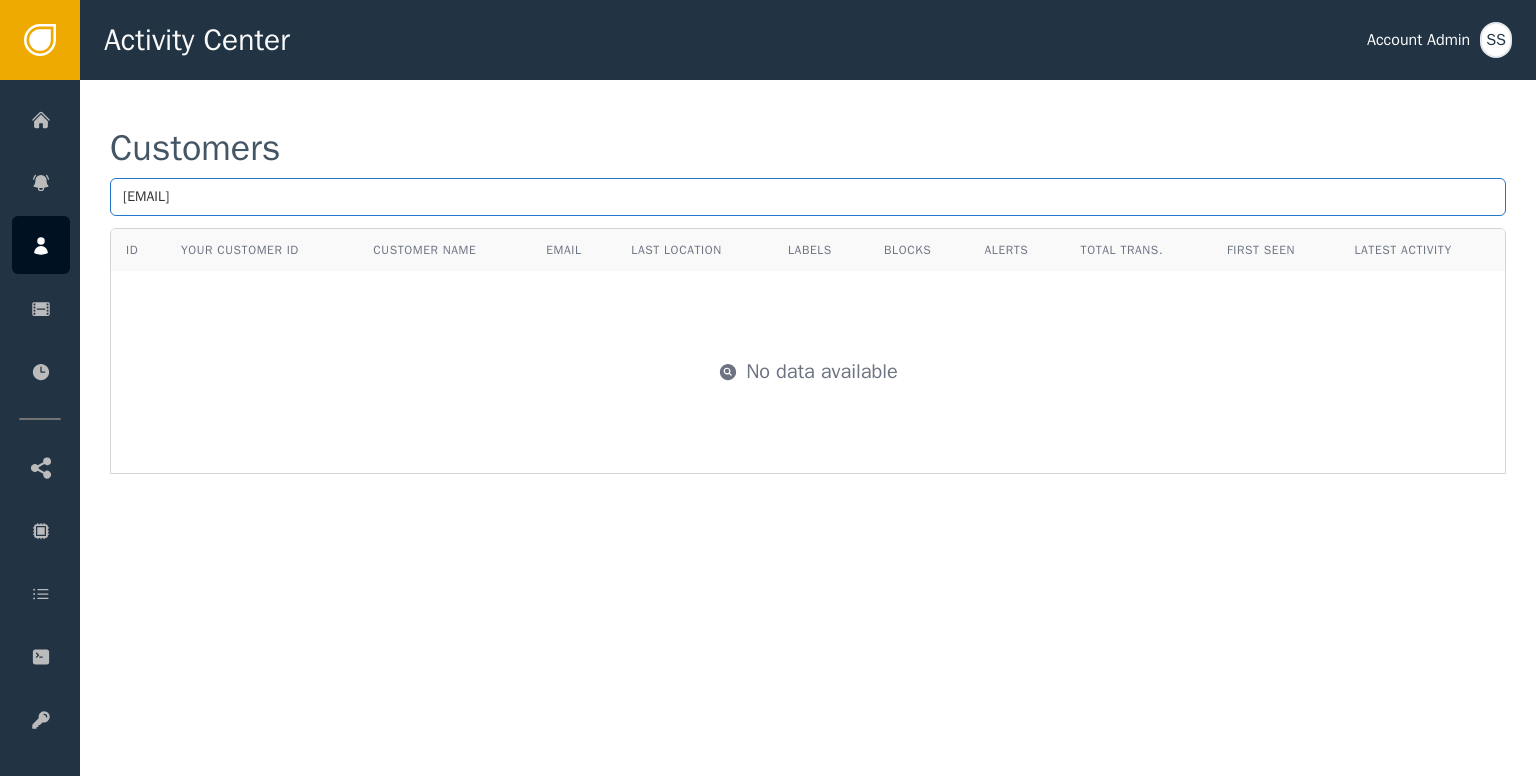 type on "[EMAIL]" 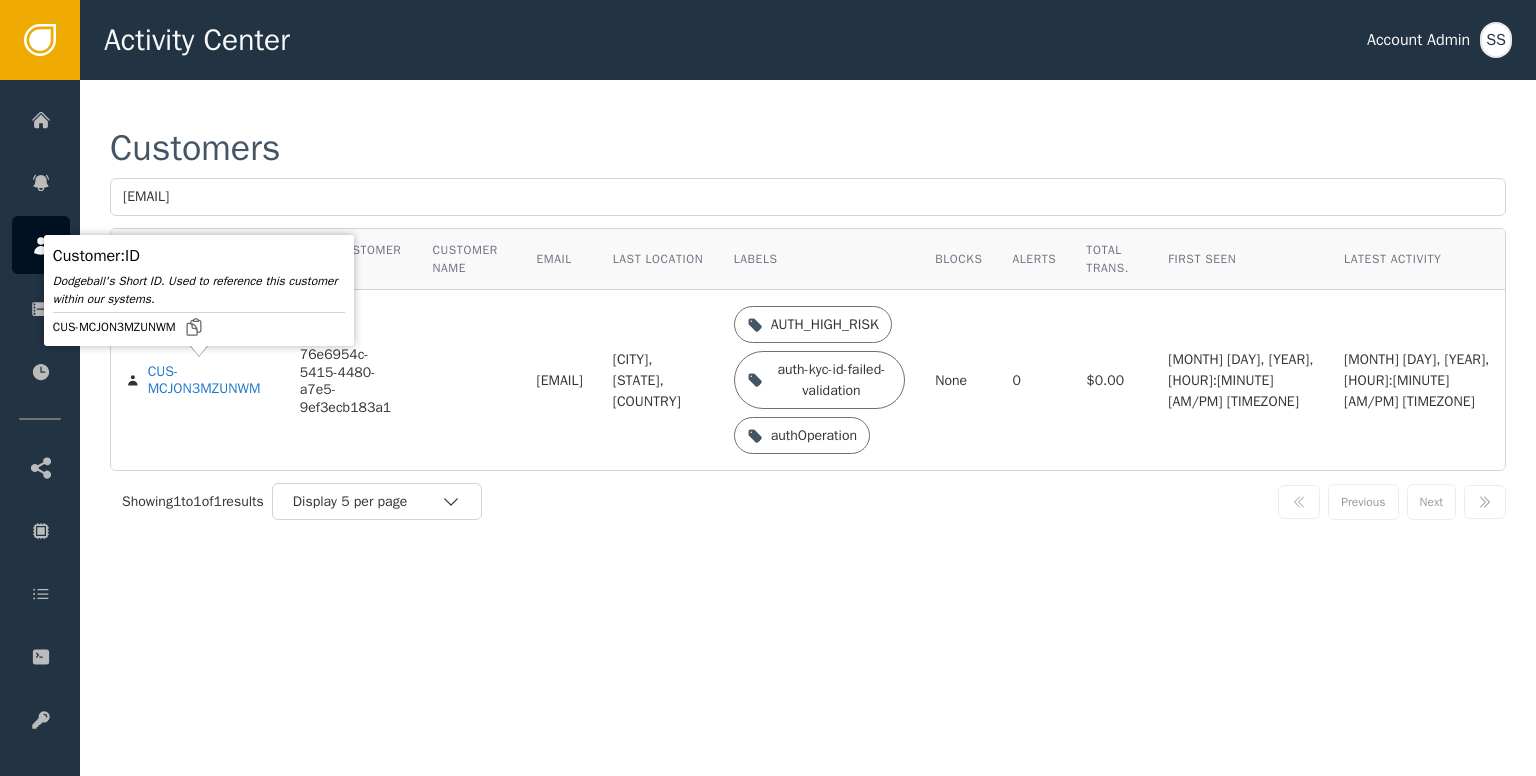 click on "CUS-MCJON3MZUNWM" at bounding box center (198, 380) 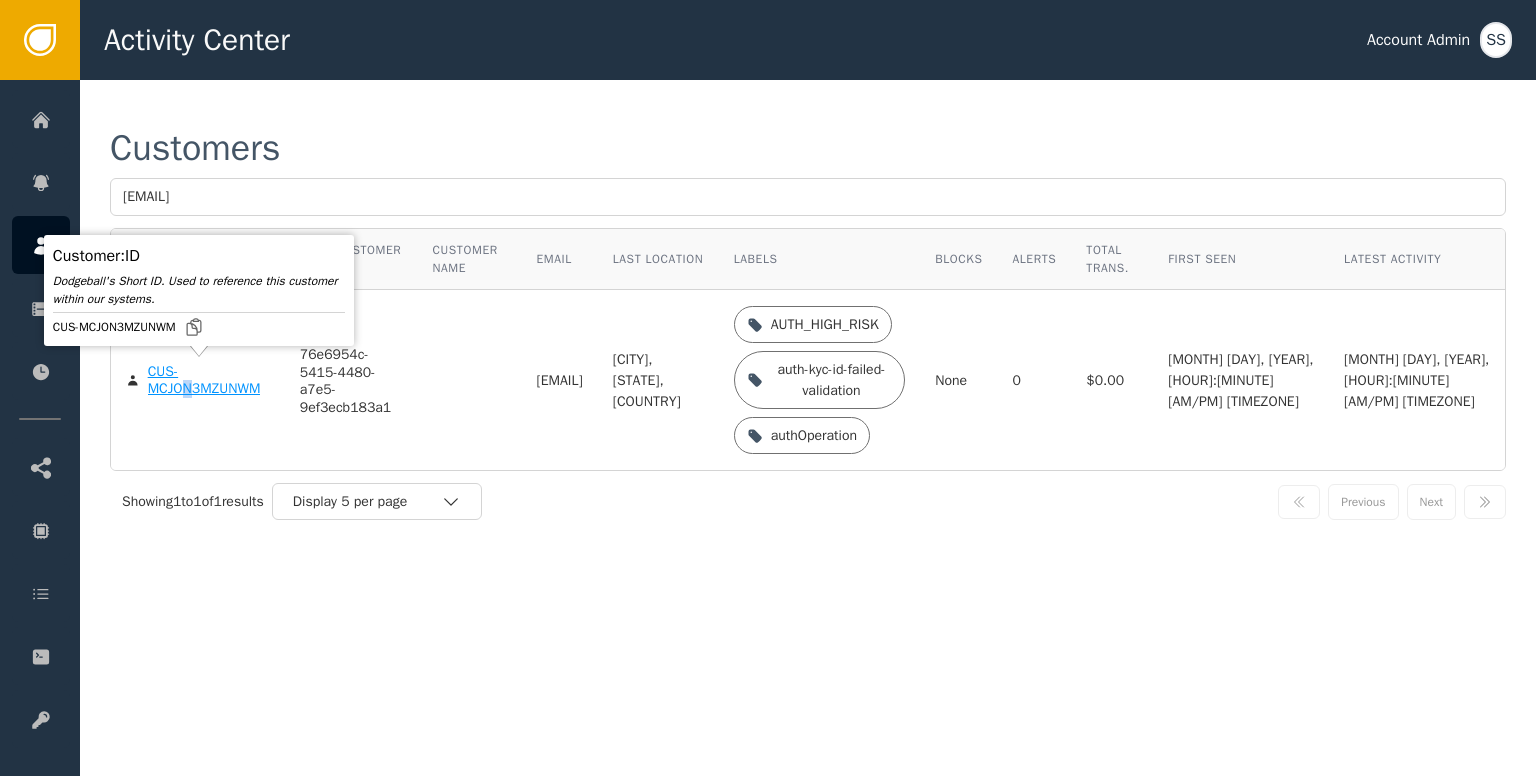 click on "CUS-MCJON3MZUNWM" at bounding box center [209, 380] 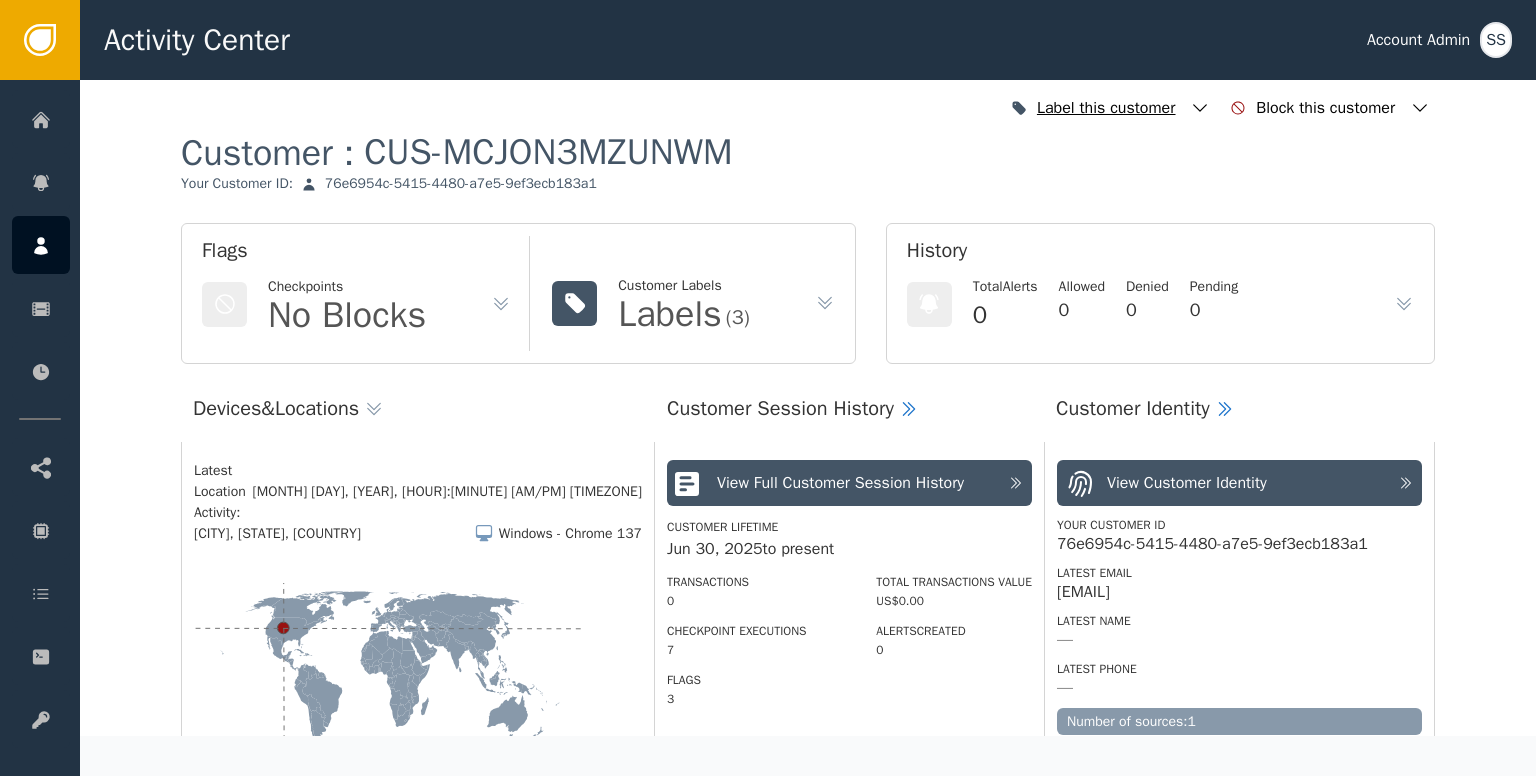 click at bounding box center [1200, 108] 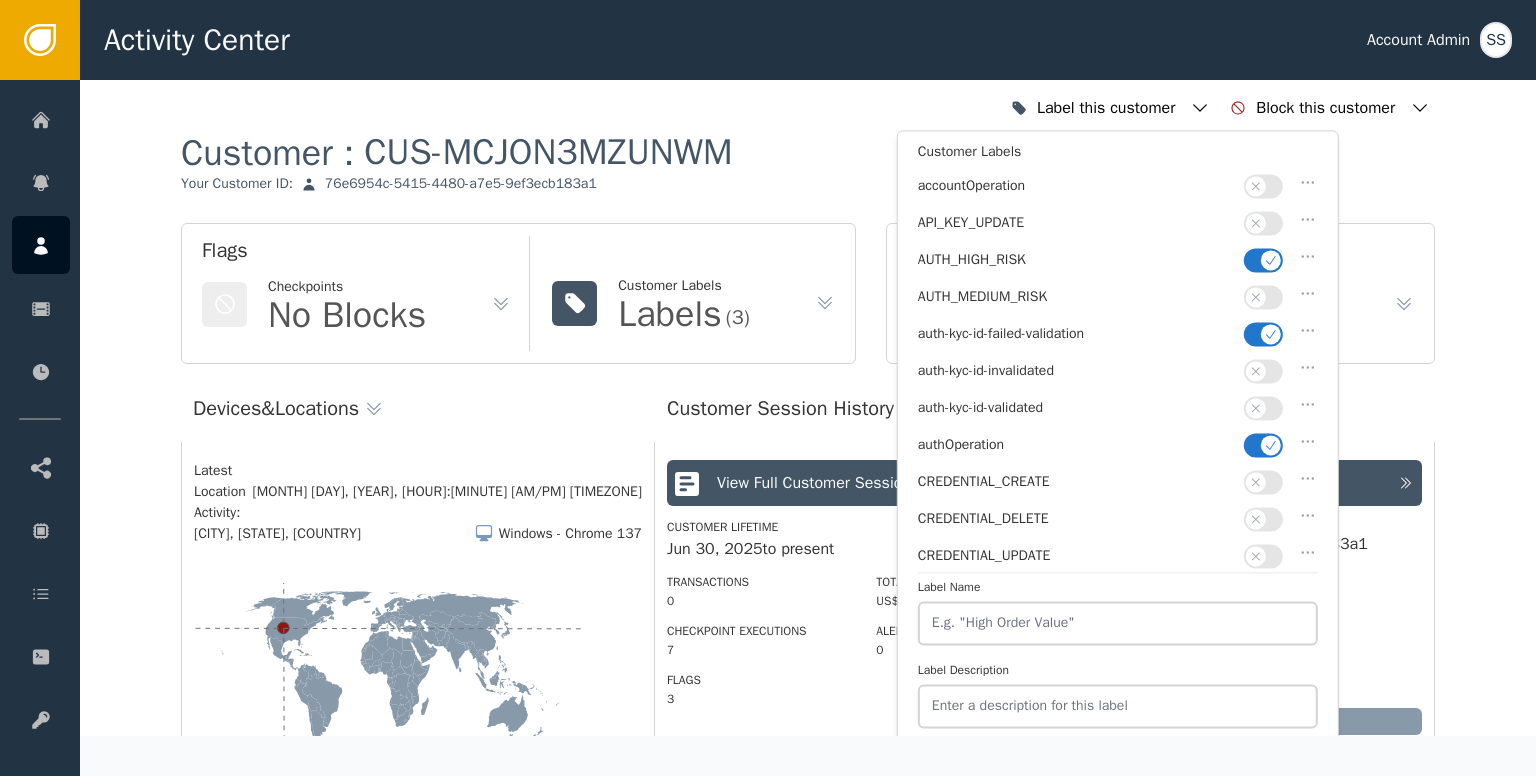 click at bounding box center (1271, 260) 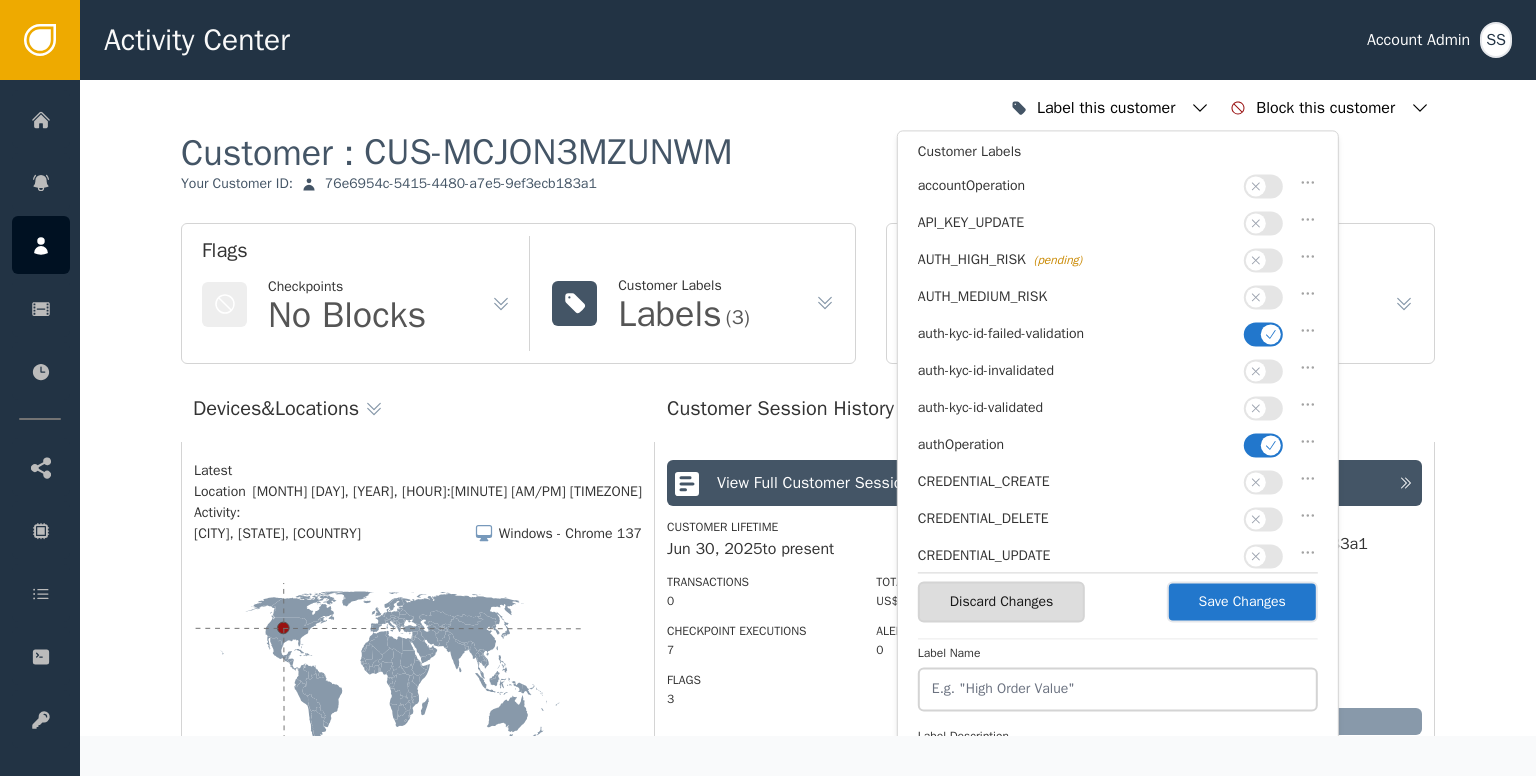click at bounding box center [1271, 334] 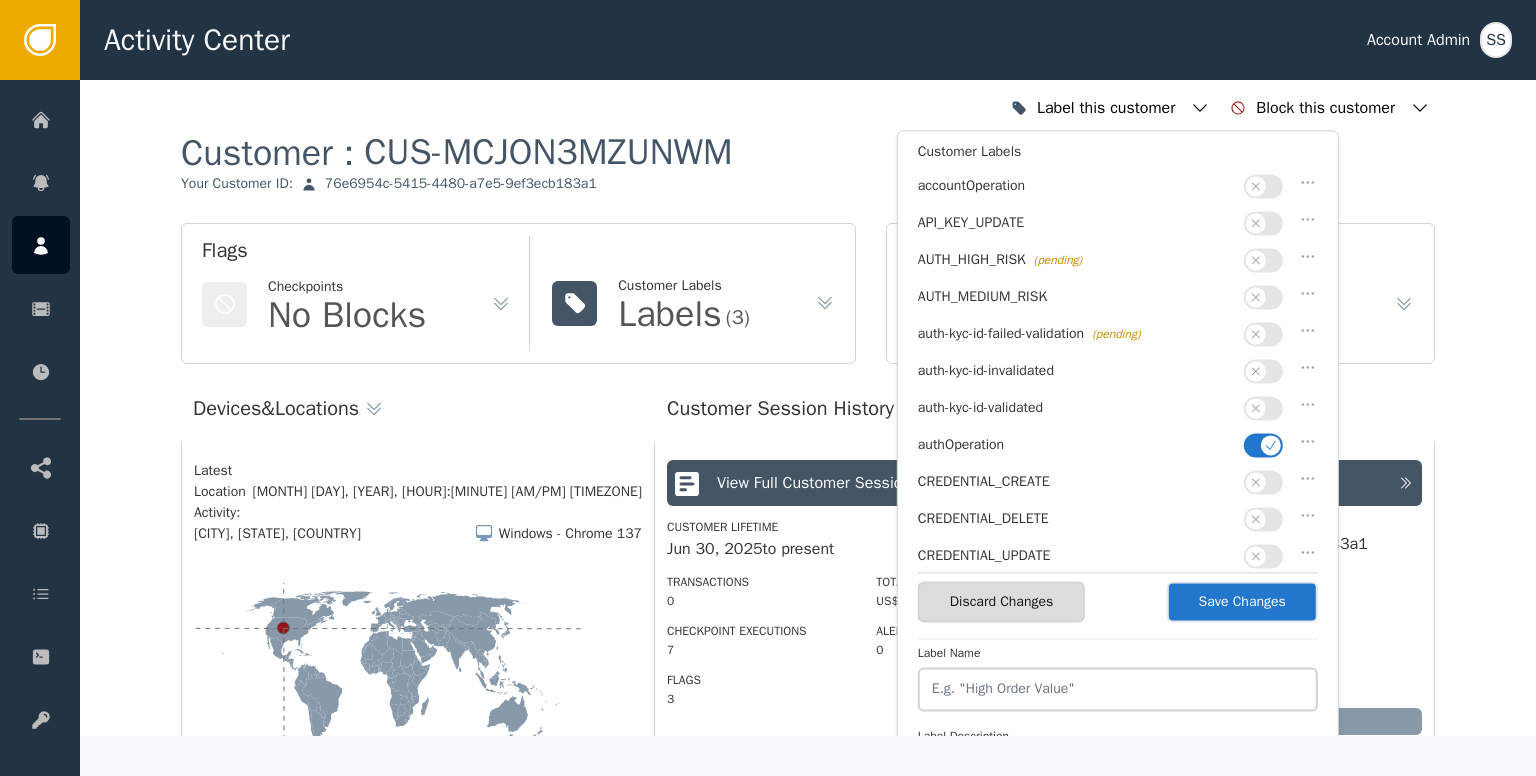 click at bounding box center [1263, 408] 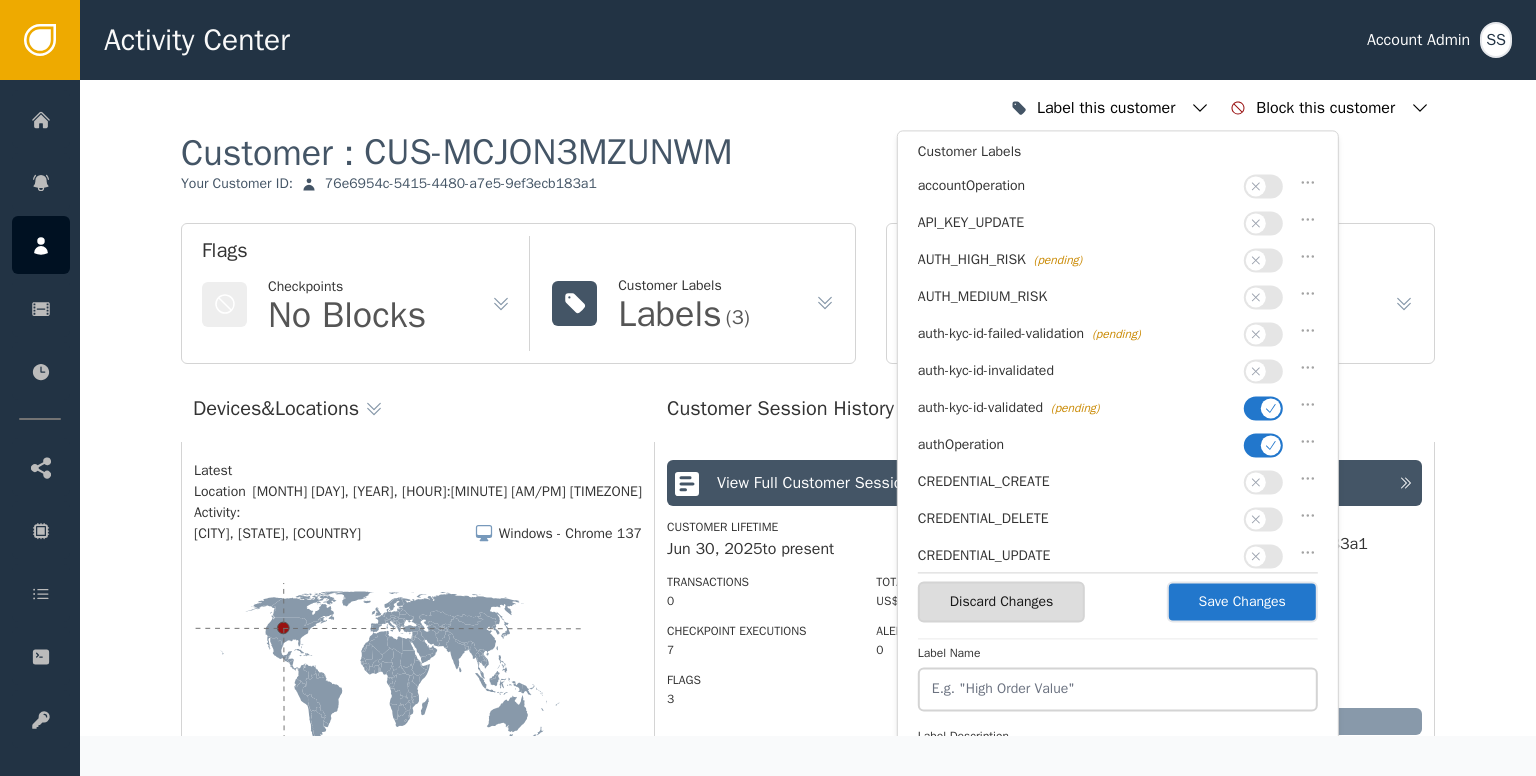 click at bounding box center [1271, 445] 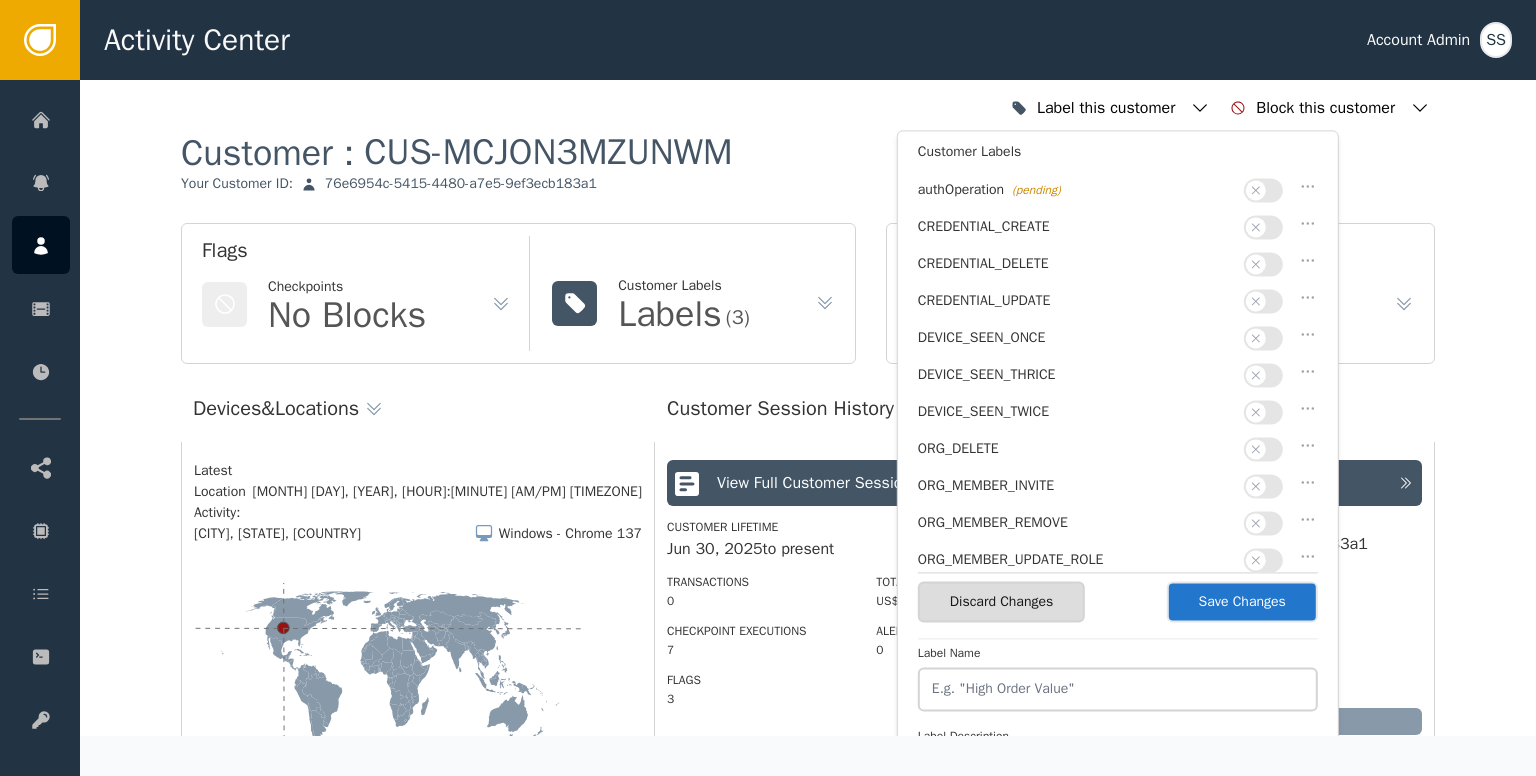 scroll, scrollTop: 500, scrollLeft: 0, axis: vertical 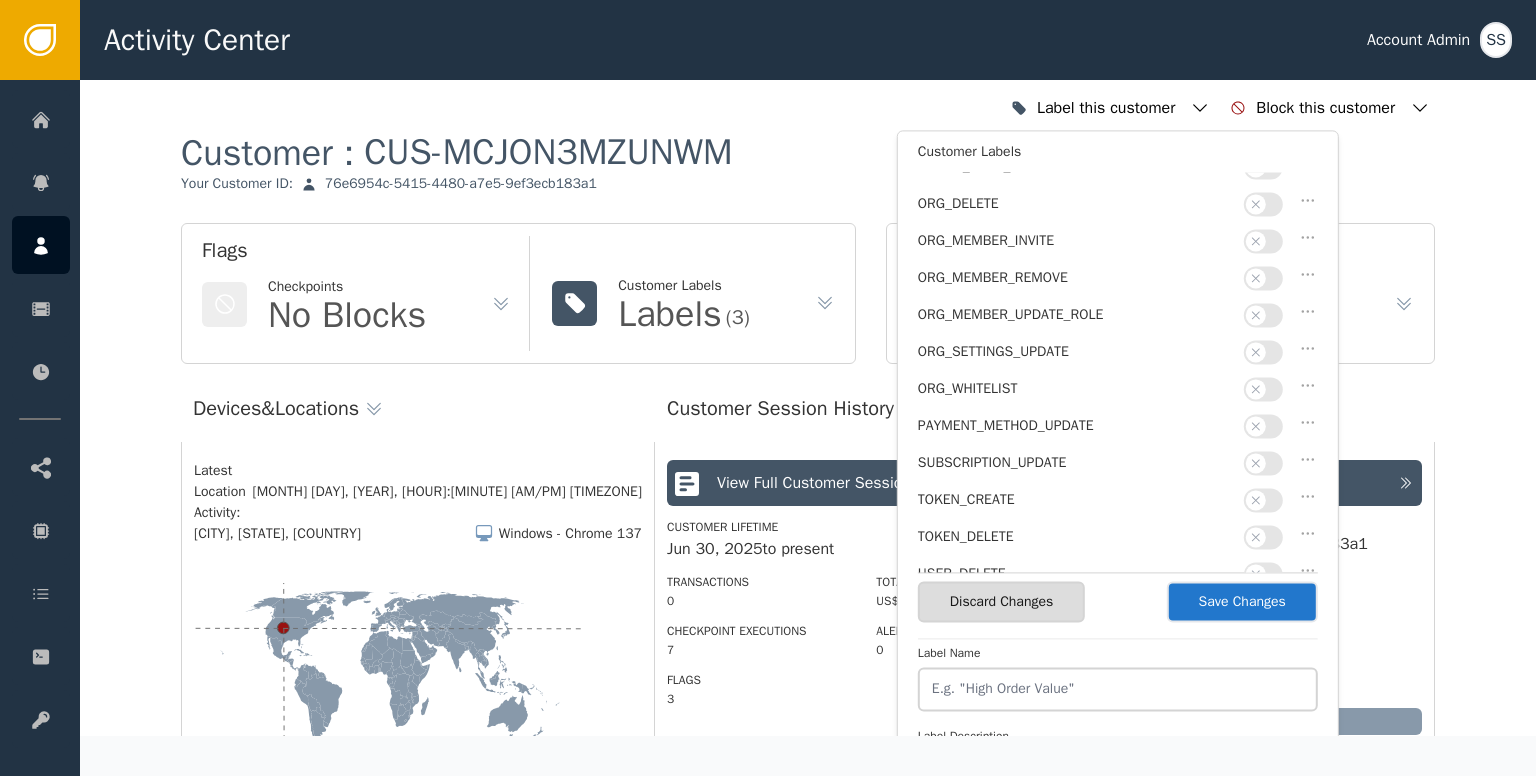 click on "Save Changes" at bounding box center [1242, 601] 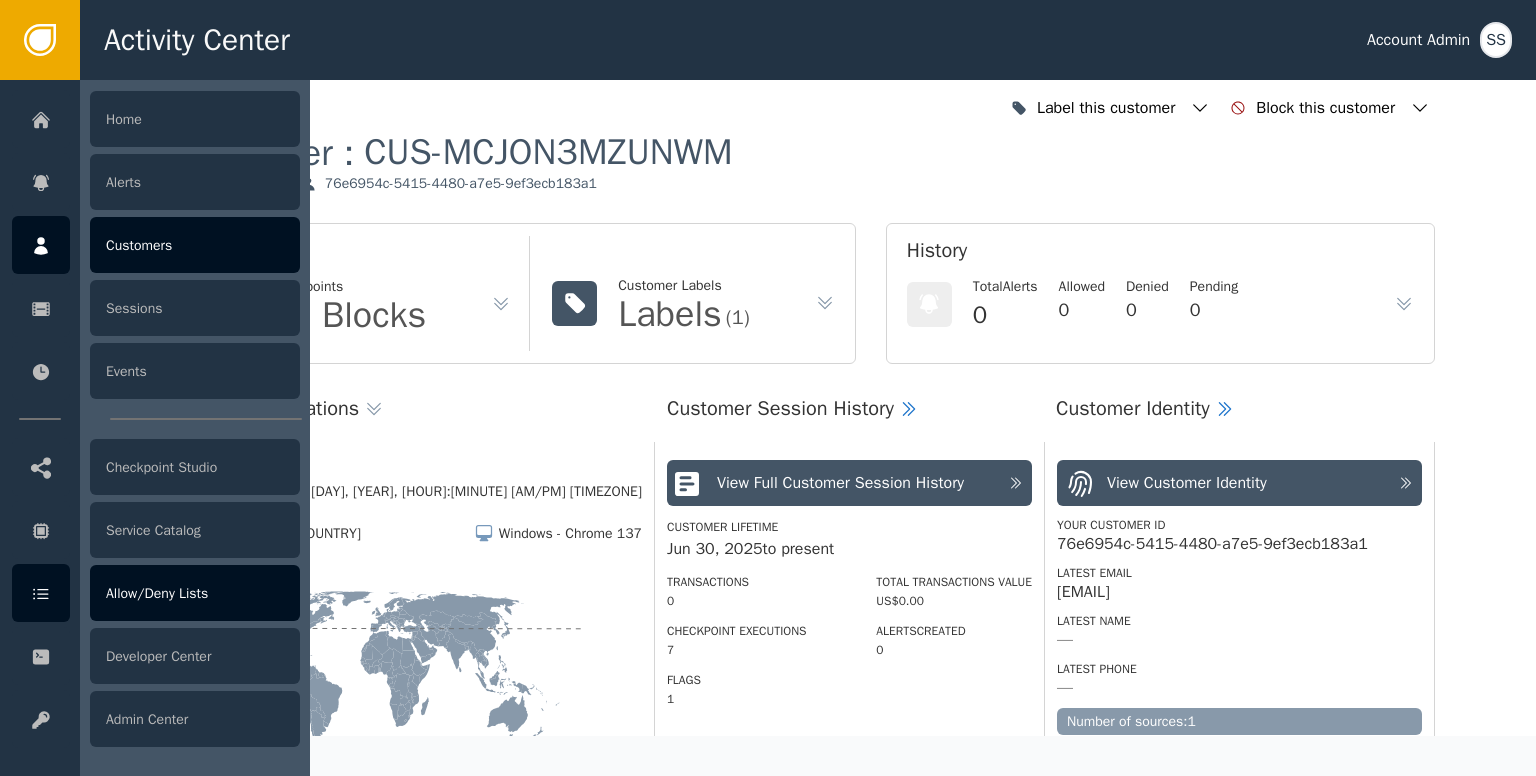 drag, startPoint x: 156, startPoint y: 581, endPoint x: 172, endPoint y: 576, distance: 16.763054 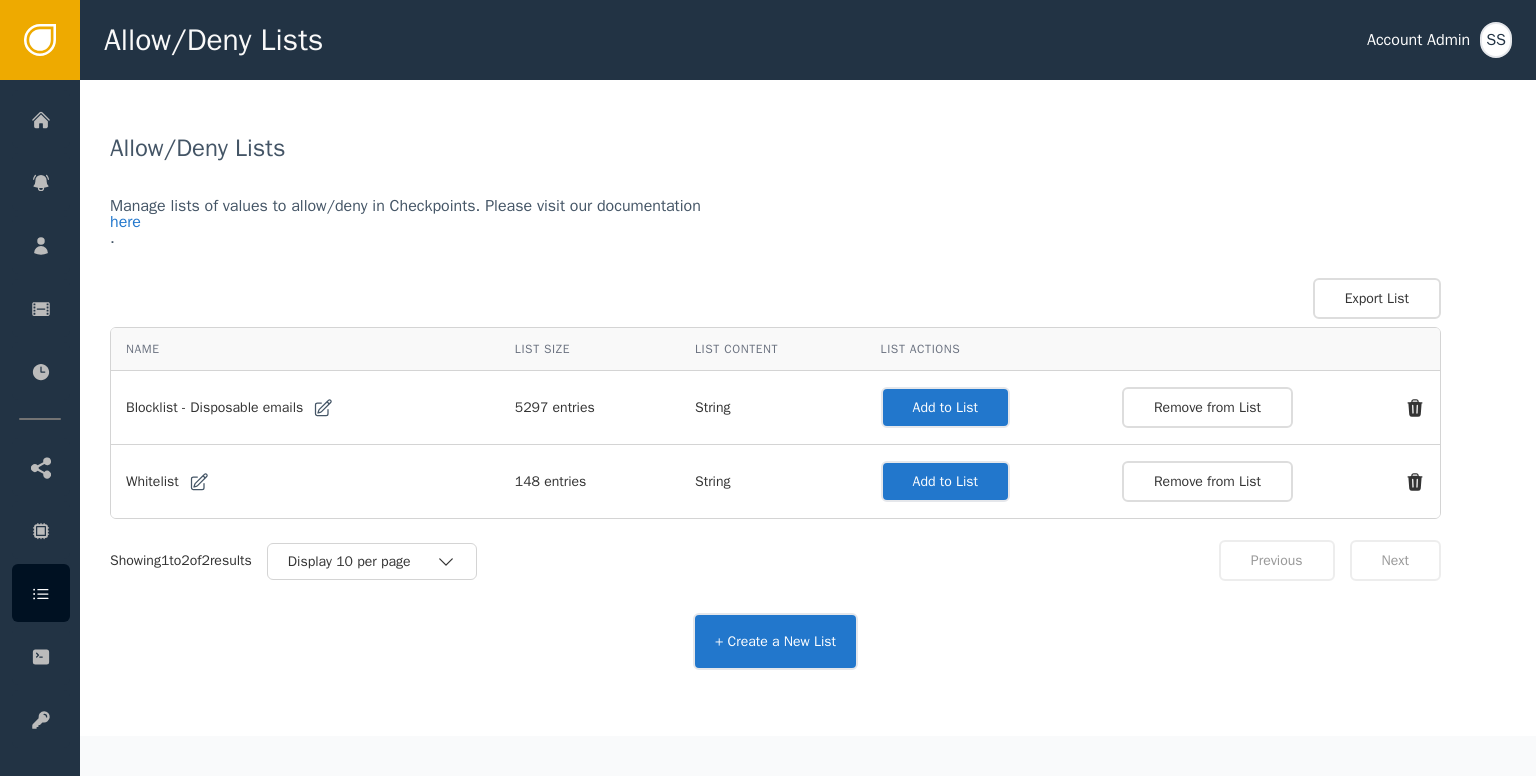 click on "Add to List" at bounding box center [945, 407] 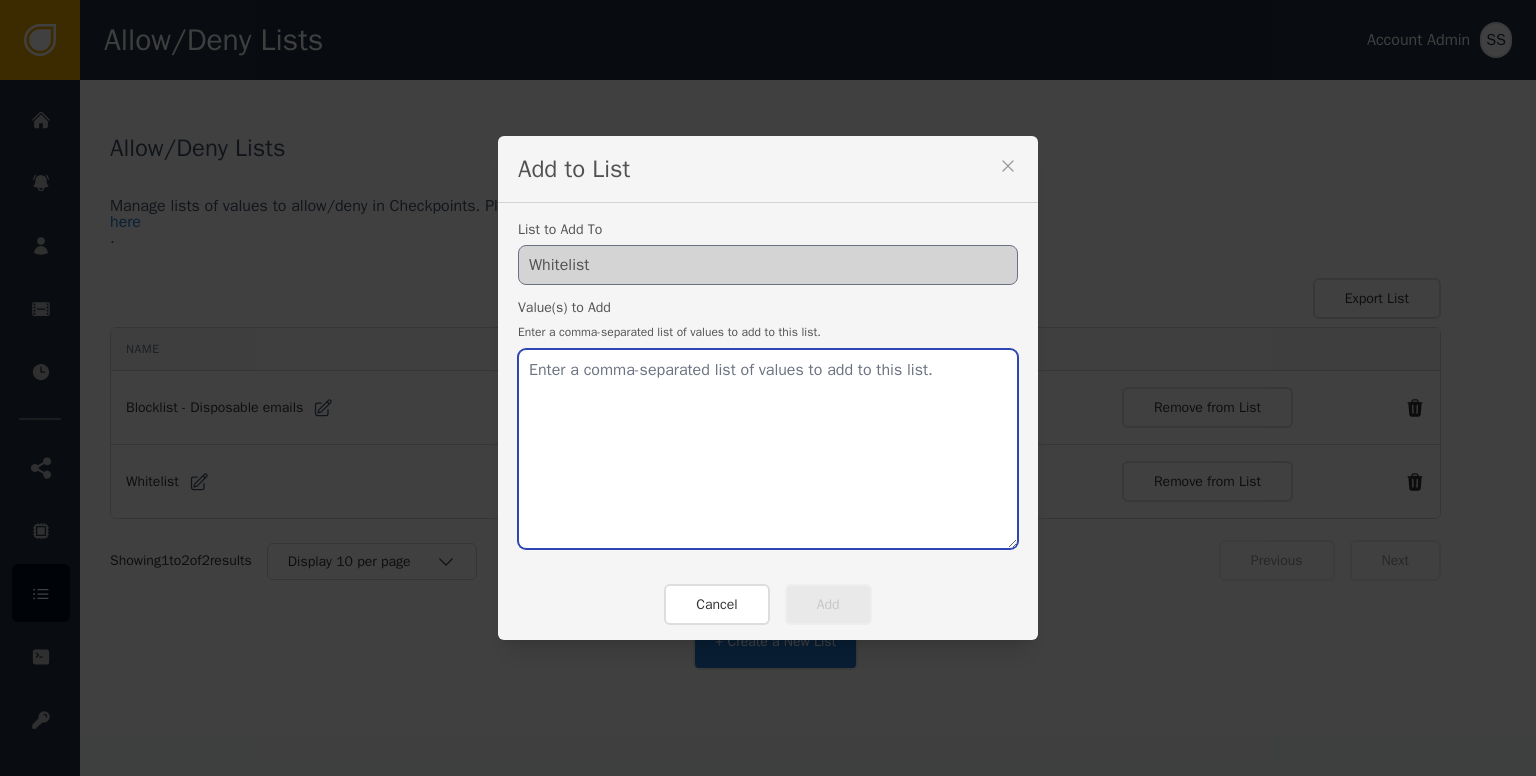 click at bounding box center (768, 449) 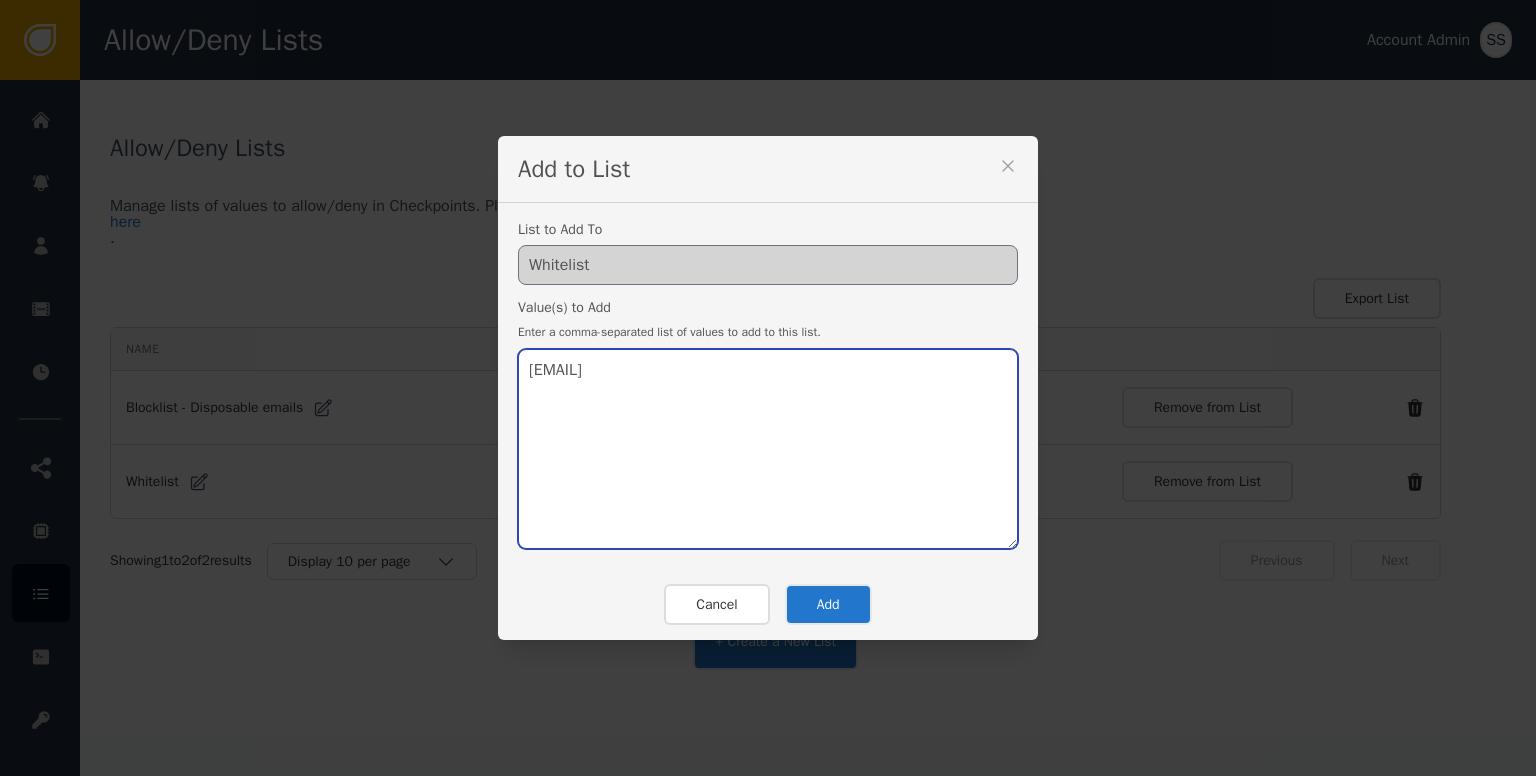 type on "[EMAIL]" 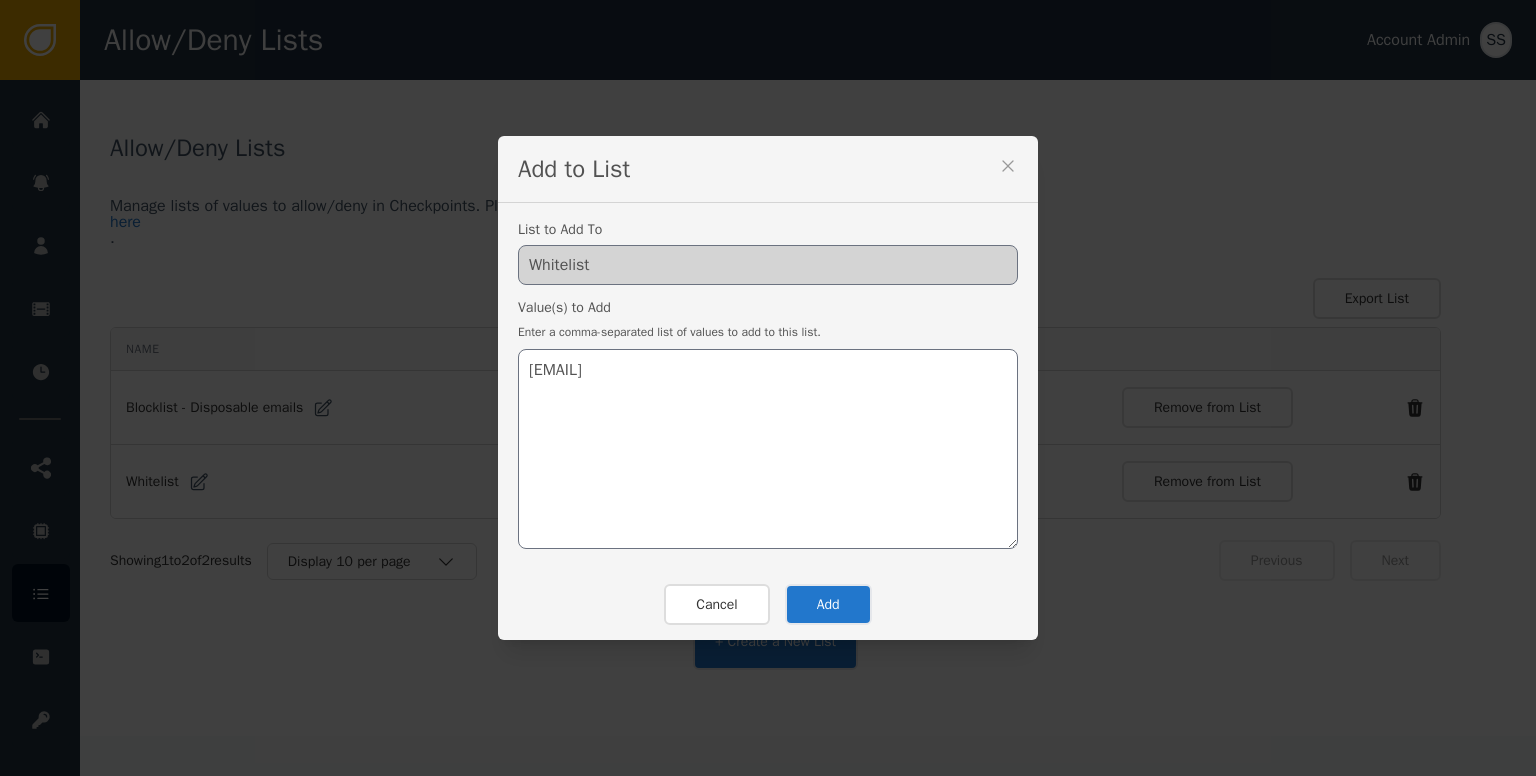 click on "Add" at bounding box center (828, 604) 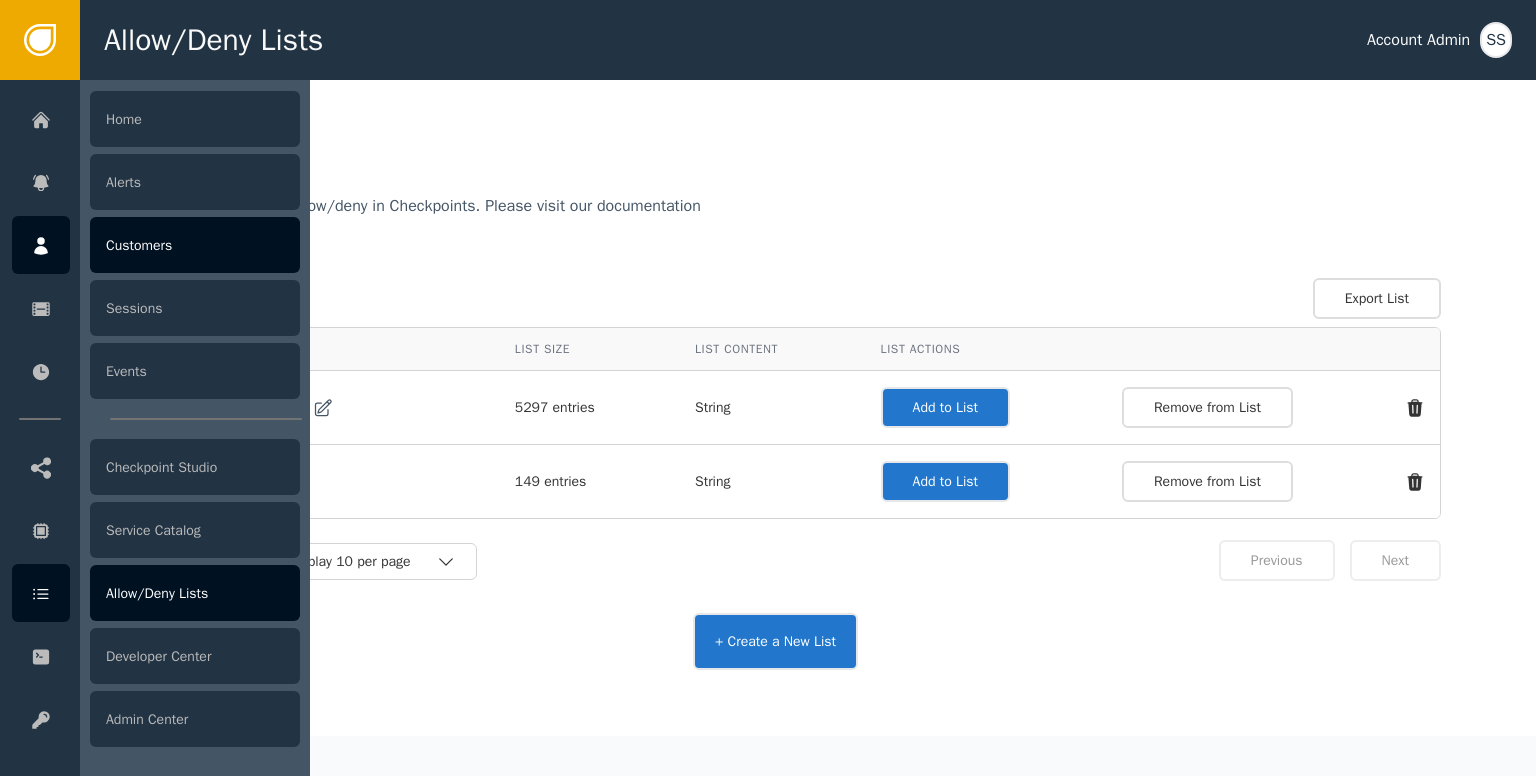 click at bounding box center (41, 245) 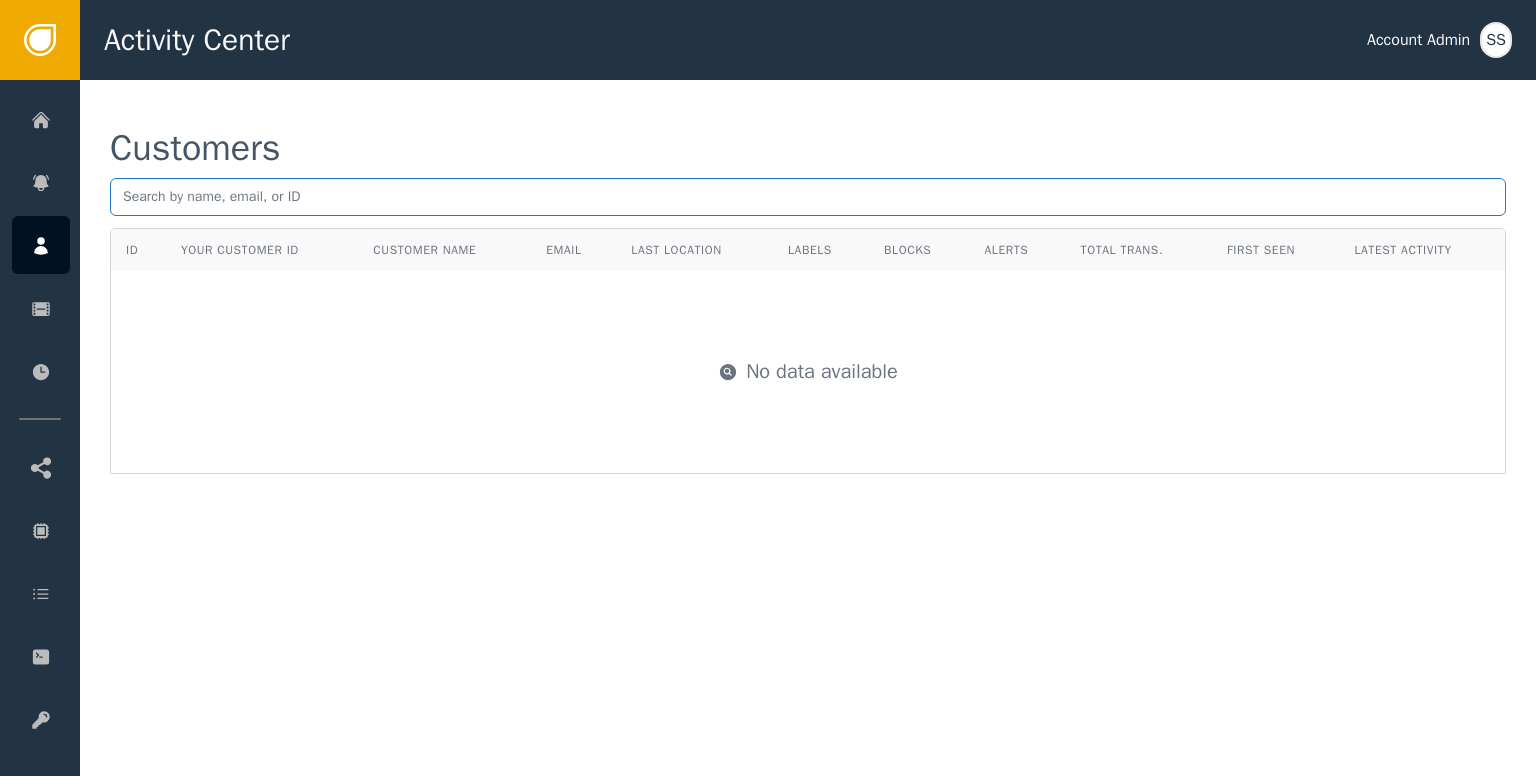 drag, startPoint x: 317, startPoint y: 200, endPoint x: 321, endPoint y: 186, distance: 14.56022 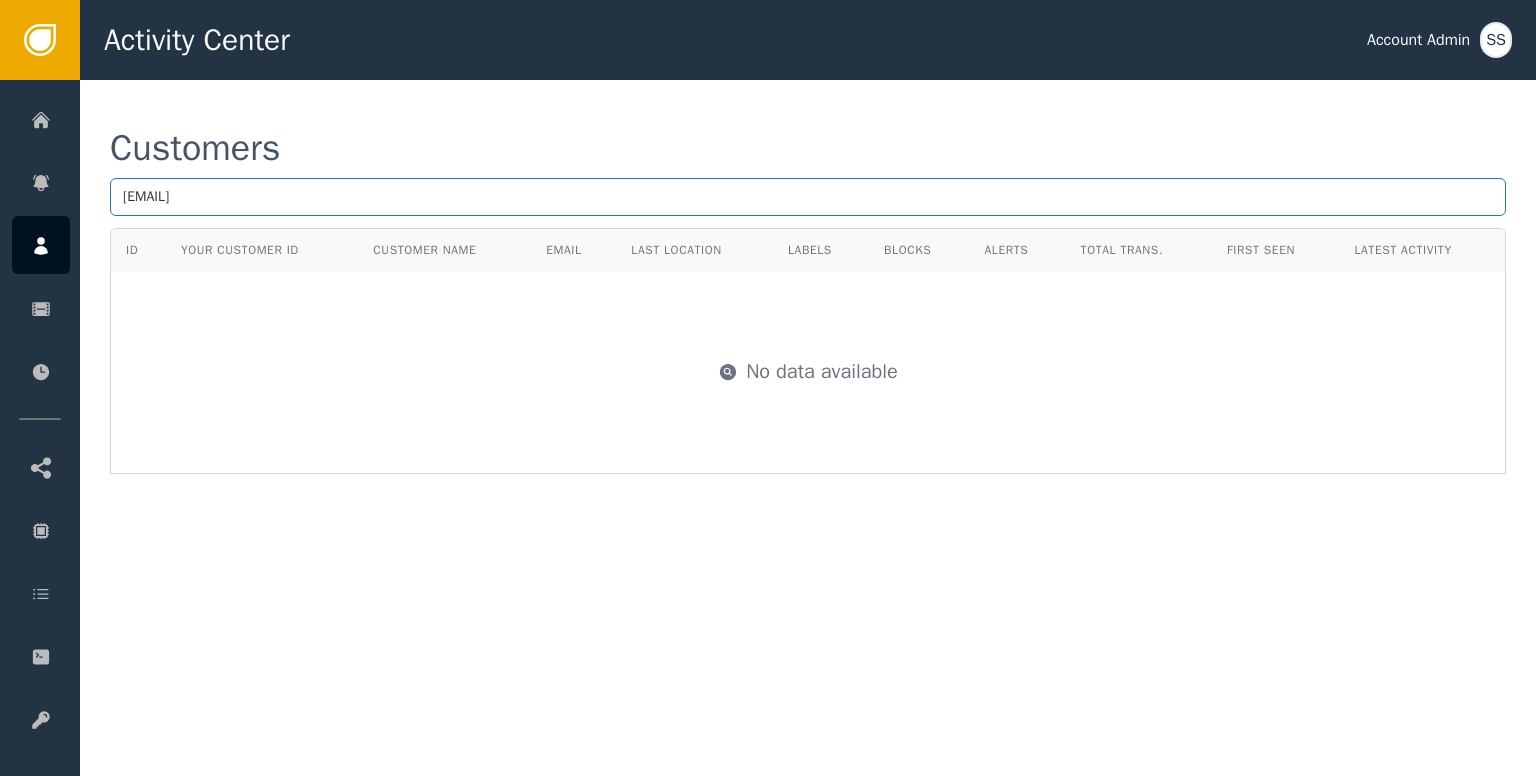 type on "[EMAIL]" 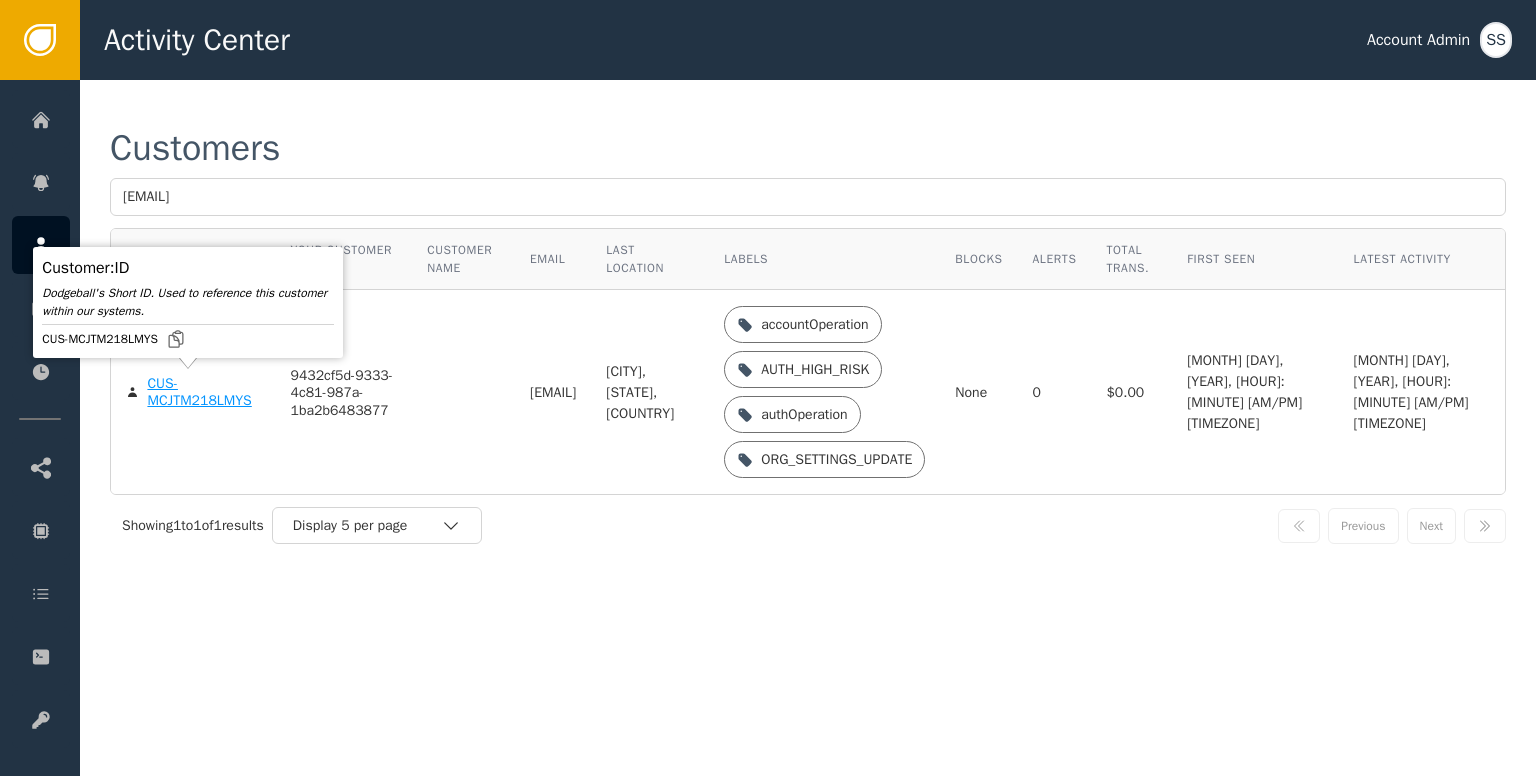 click on "CUS-MCJTM218LMYS" at bounding box center (203, 392) 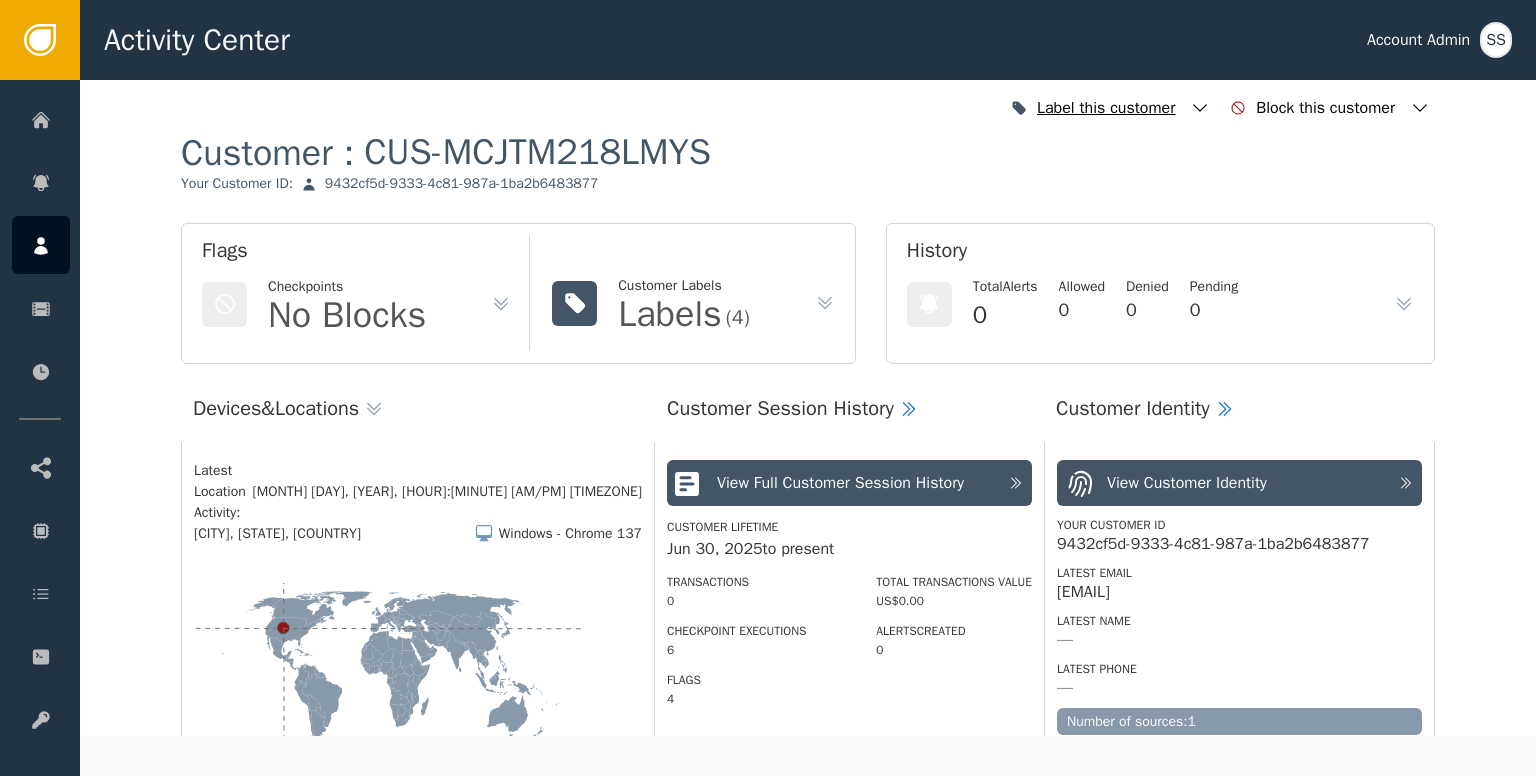 click at bounding box center (1200, 108) 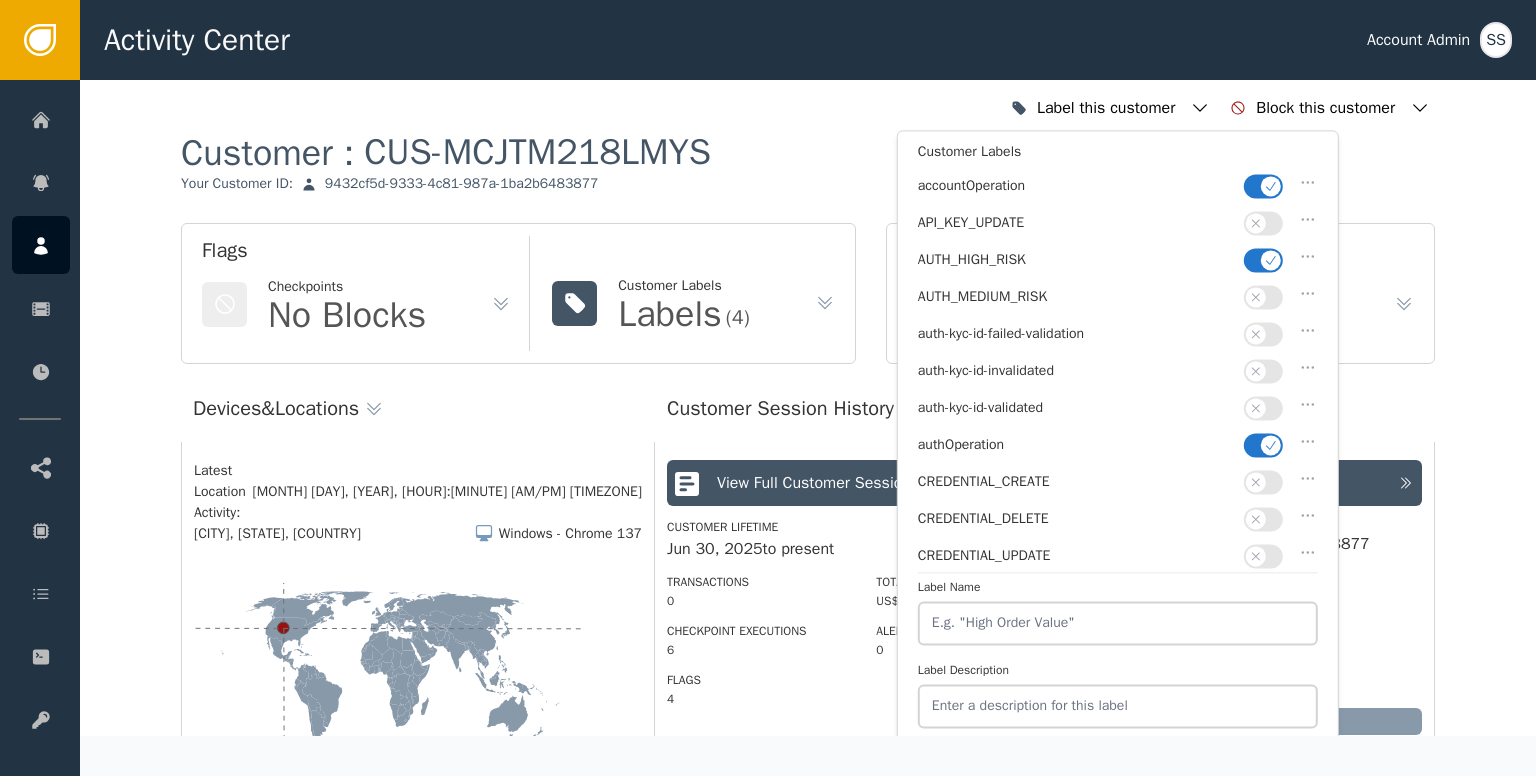 drag, startPoint x: 1265, startPoint y: 177, endPoint x: 1261, endPoint y: 219, distance: 42.190044 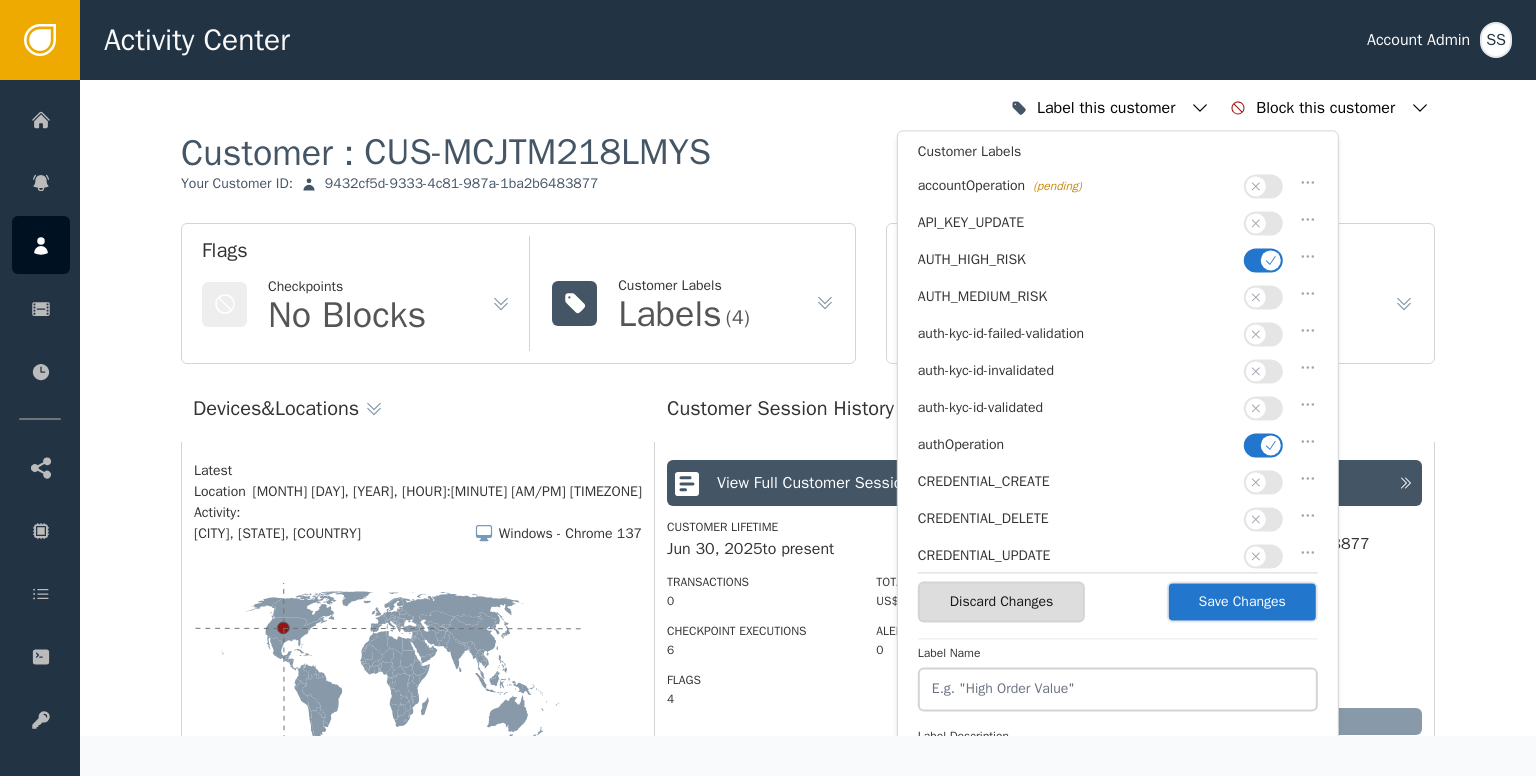 click at bounding box center (1271, 260) 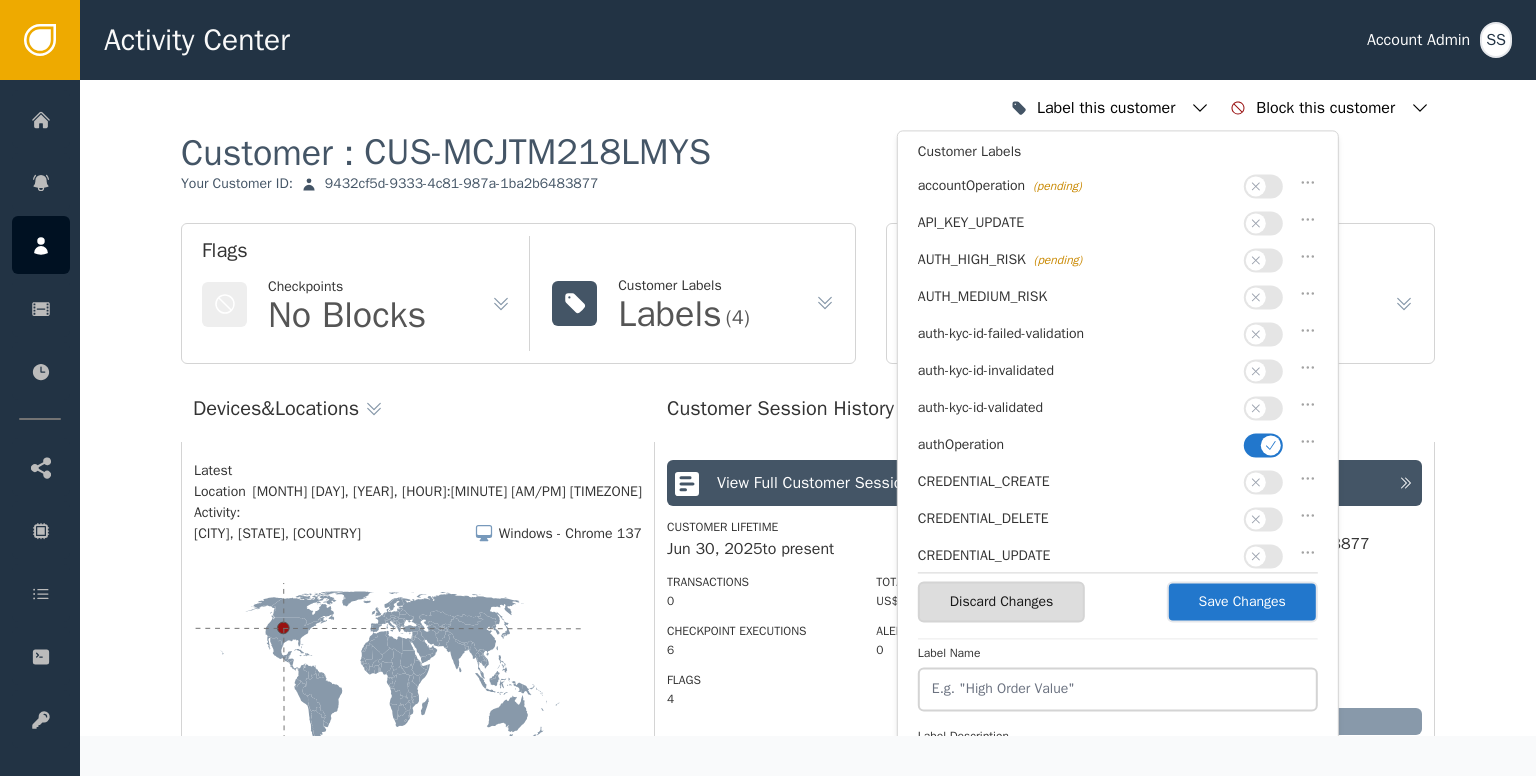 click at bounding box center (1266, 186) 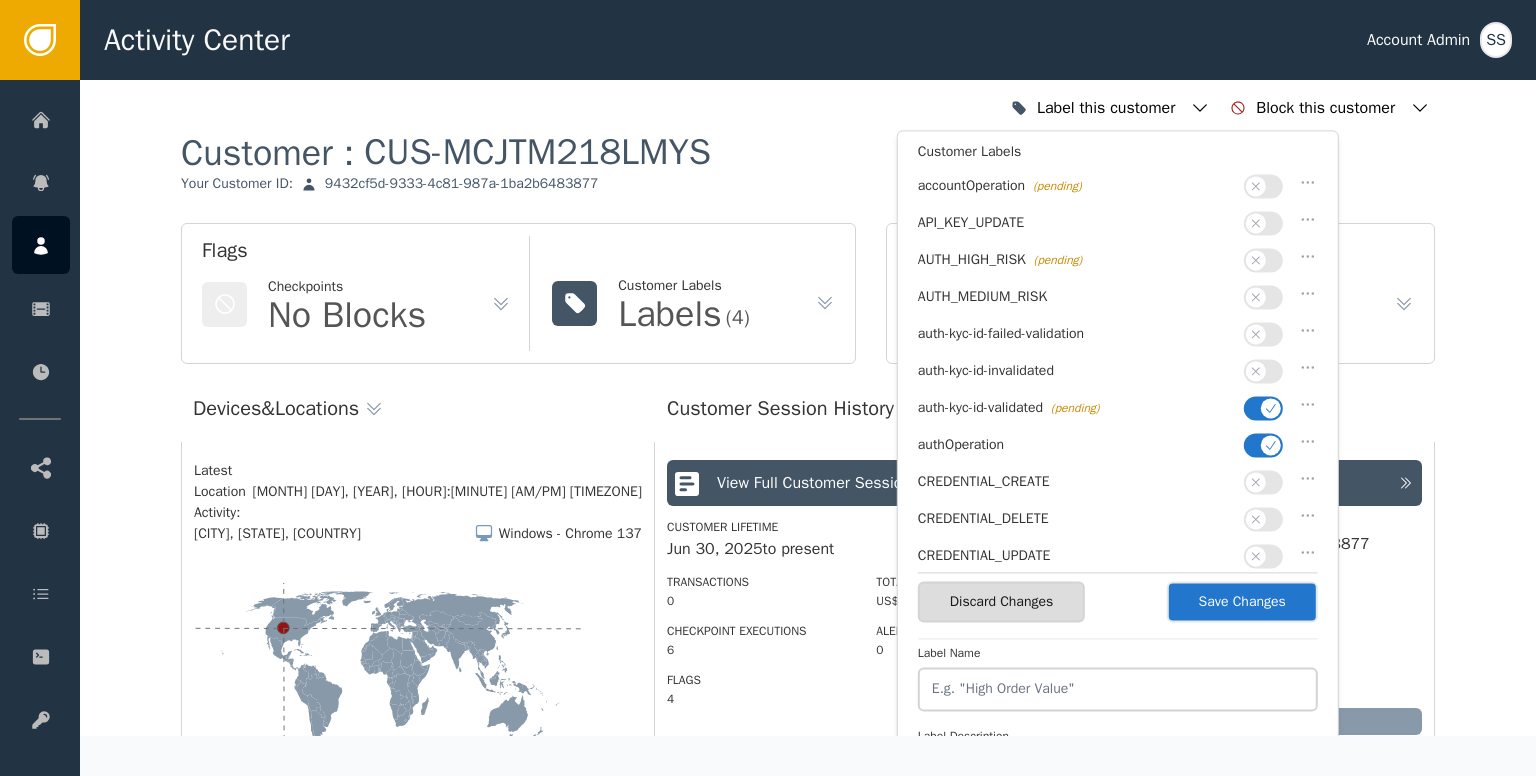 click at bounding box center [1271, 445] 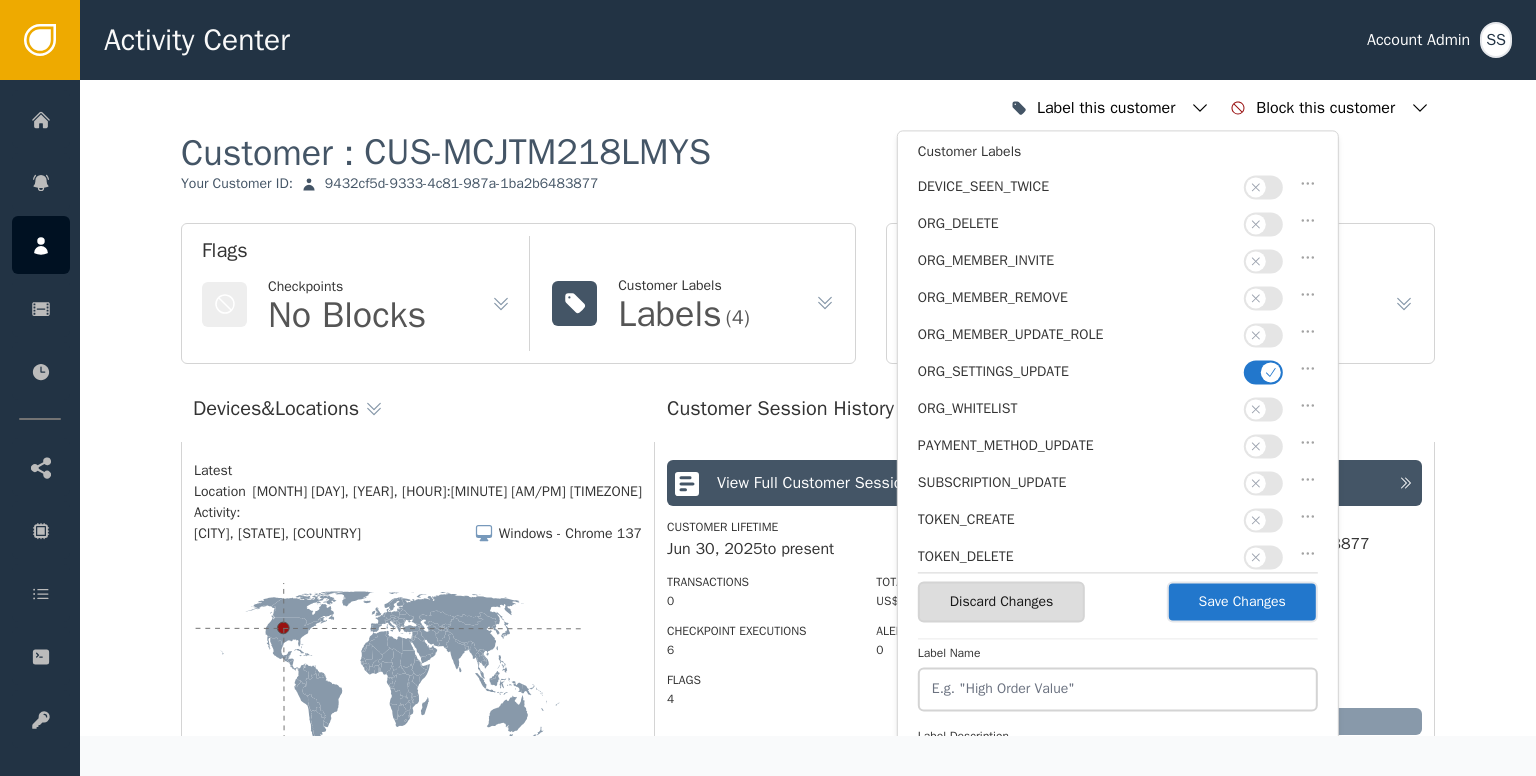 scroll, scrollTop: 500, scrollLeft: 0, axis: vertical 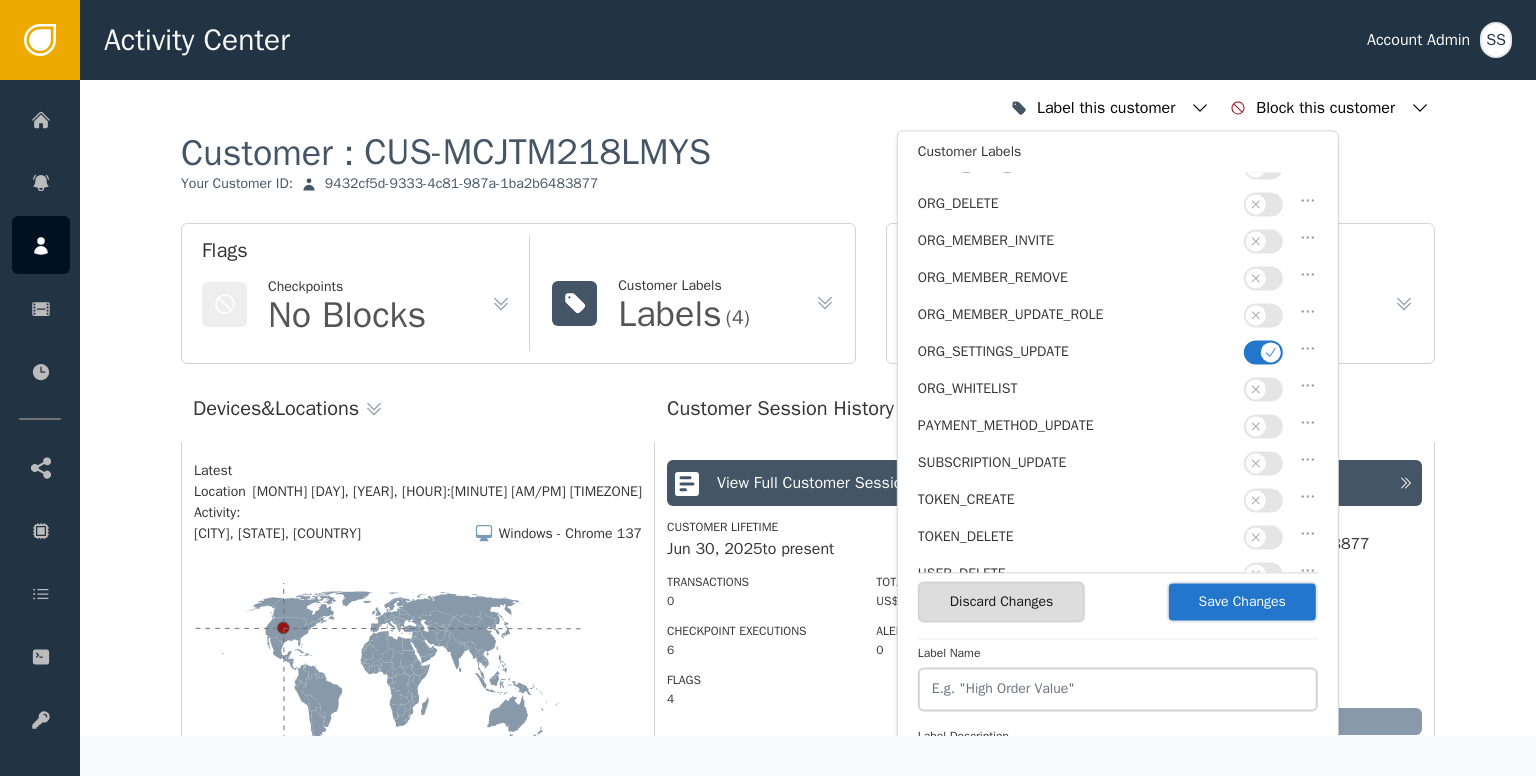 click at bounding box center (1271, 352) 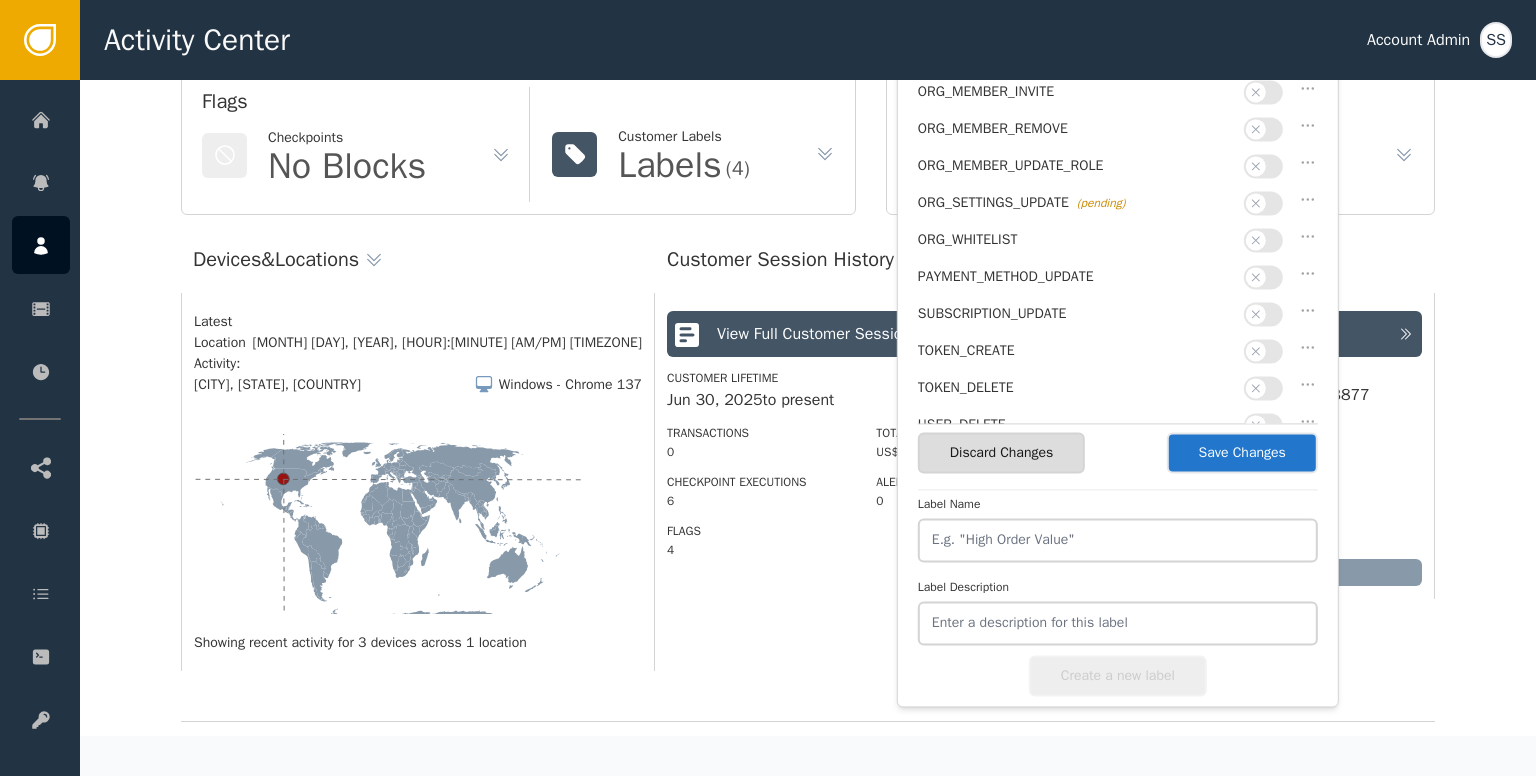scroll, scrollTop: 200, scrollLeft: 0, axis: vertical 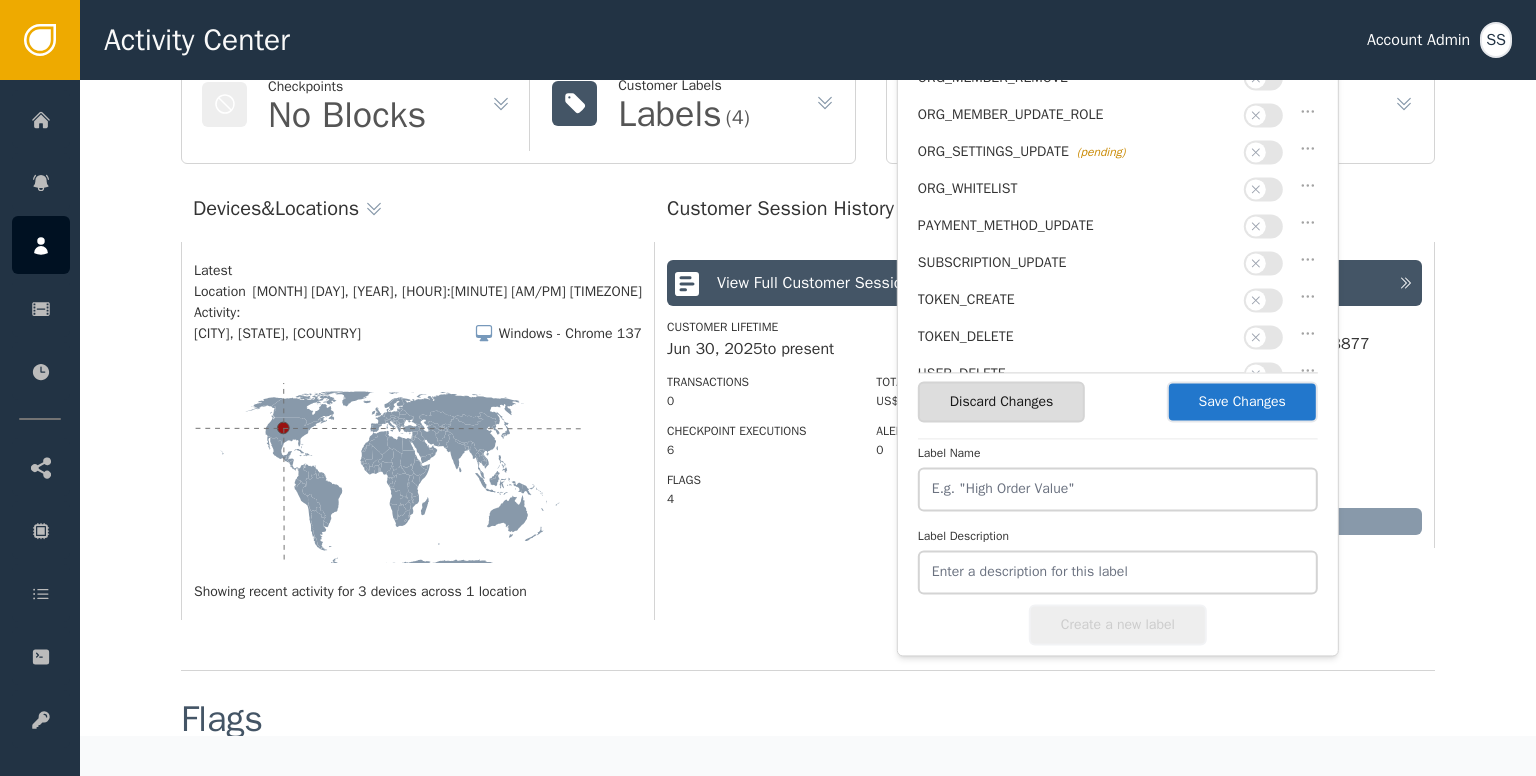 click on "Customer Labels accountOperation (pending) API_KEY_UPDATE AUTH_HIGH_RISK (pending) AUTH_MEDIUM_RISK auth-kyc-id-failed-validation auth-kyc-id-invalidated auth-kyc-id-validated (pending) authOperation (pending) CREDENTIAL_CREATE CREDENTIAL_DELETE CREDENTIAL_UPDATE DEVICE_SEEN_ONCE DEVICE_SEEN_THRICE DEVICE_SEEN_TWICE ORG_DELETE ORG_MEMBER_INVITE ORG_MEMBER_REMOVE ORG_MEMBER_UPDATE_ROLE ORG_SETTINGS_UPDATE (pending) ORG_WHITELIST PAYMENT_METHOD_UPDATE SUBSCRIPTION_UPDATE TOKEN_CREATE TOKEN_DELETE USER_DELETE Discard Changes Save Changes Label Name Label Description Create a new label" at bounding box center (1118, 293) 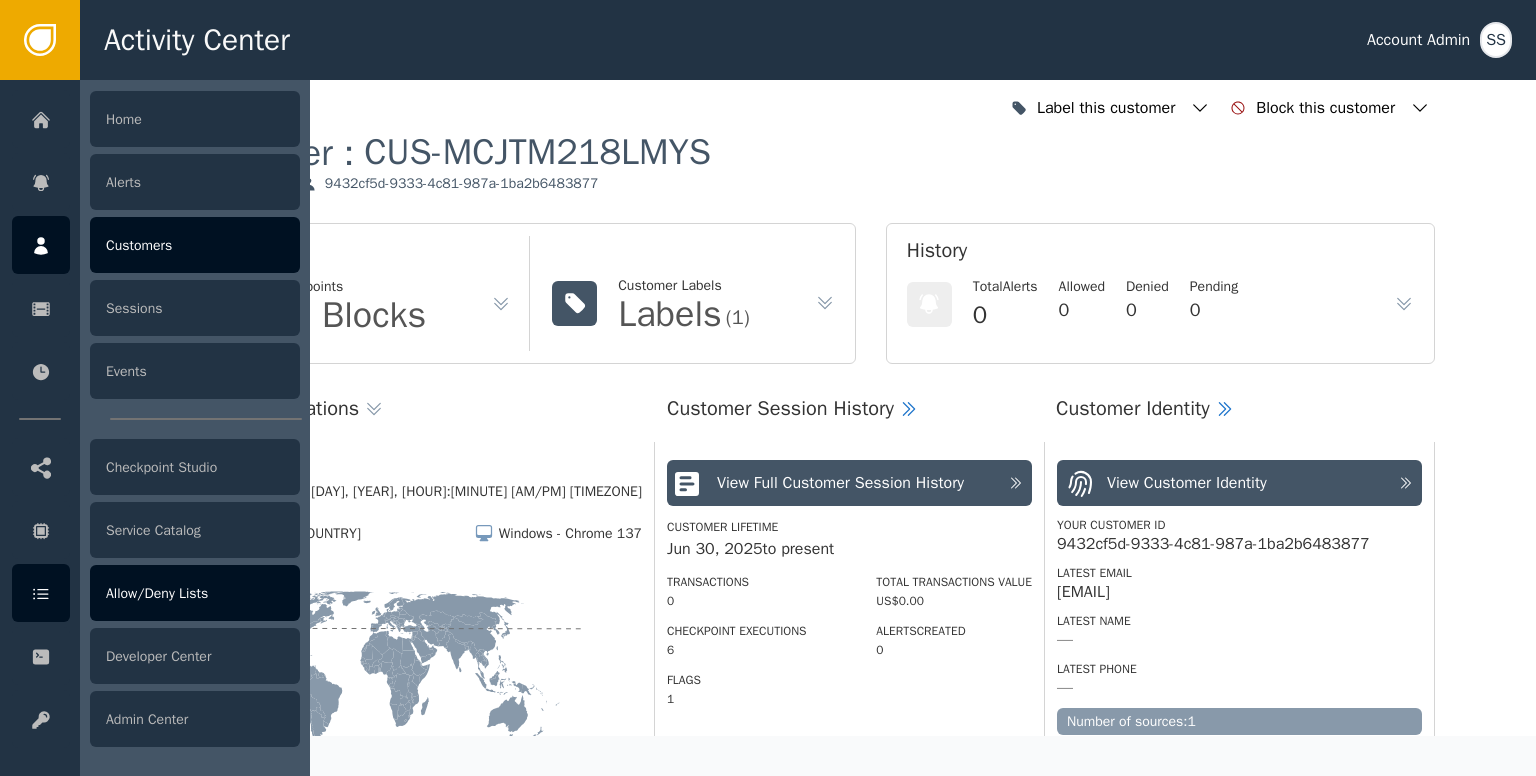 click at bounding box center [41, 593] 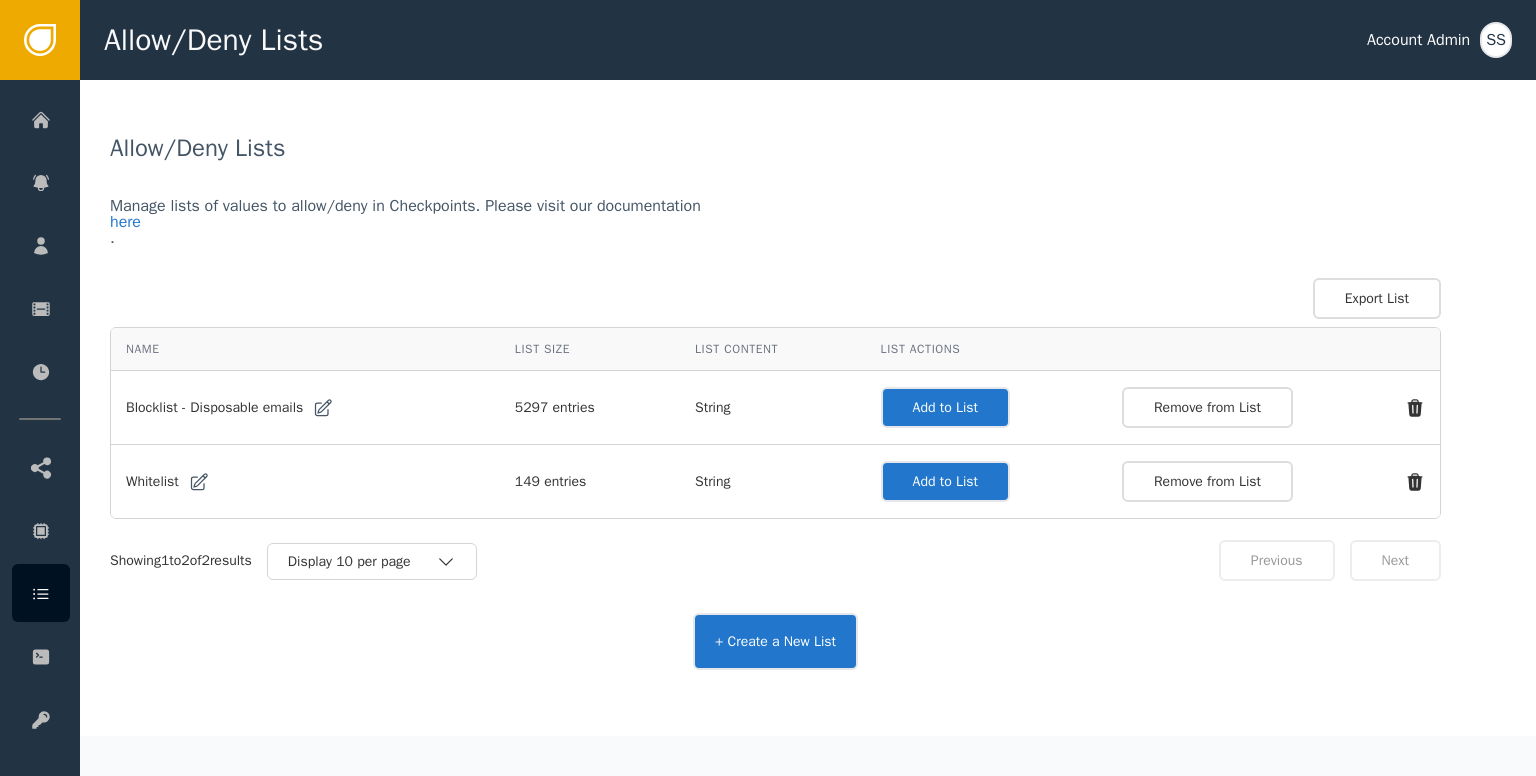 click on "Add to List" at bounding box center (945, 407) 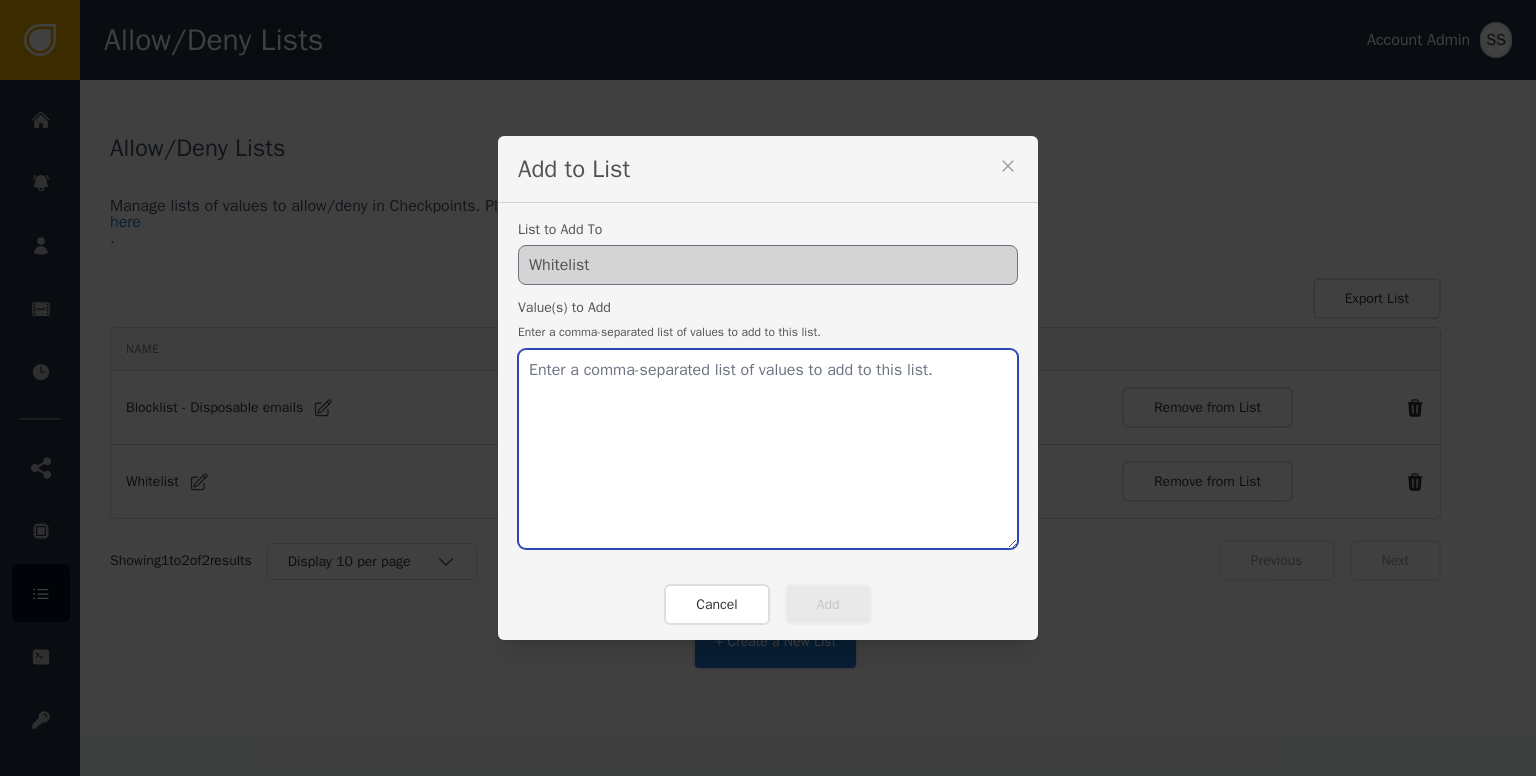 click at bounding box center [768, 449] 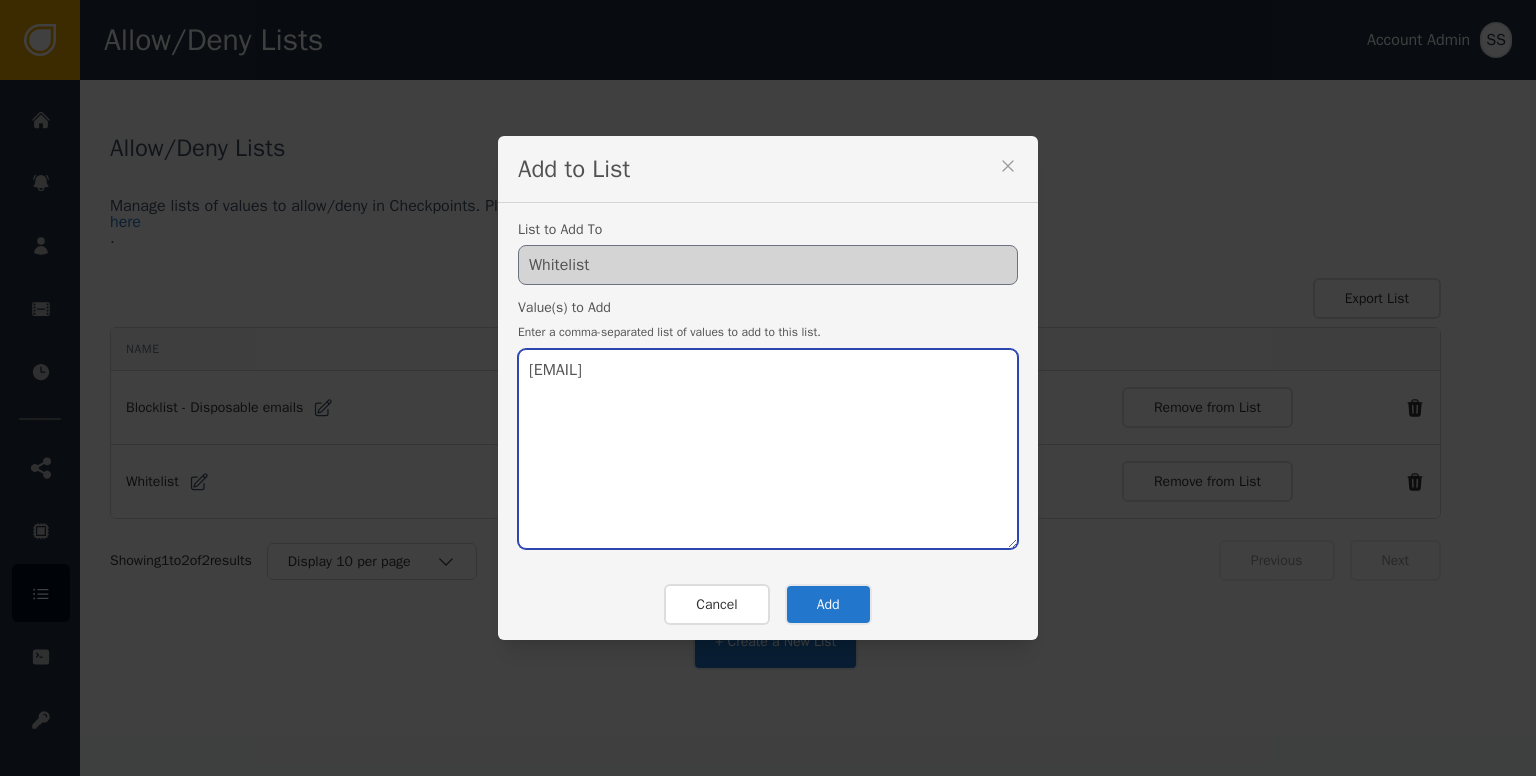 type on "[EMAIL]" 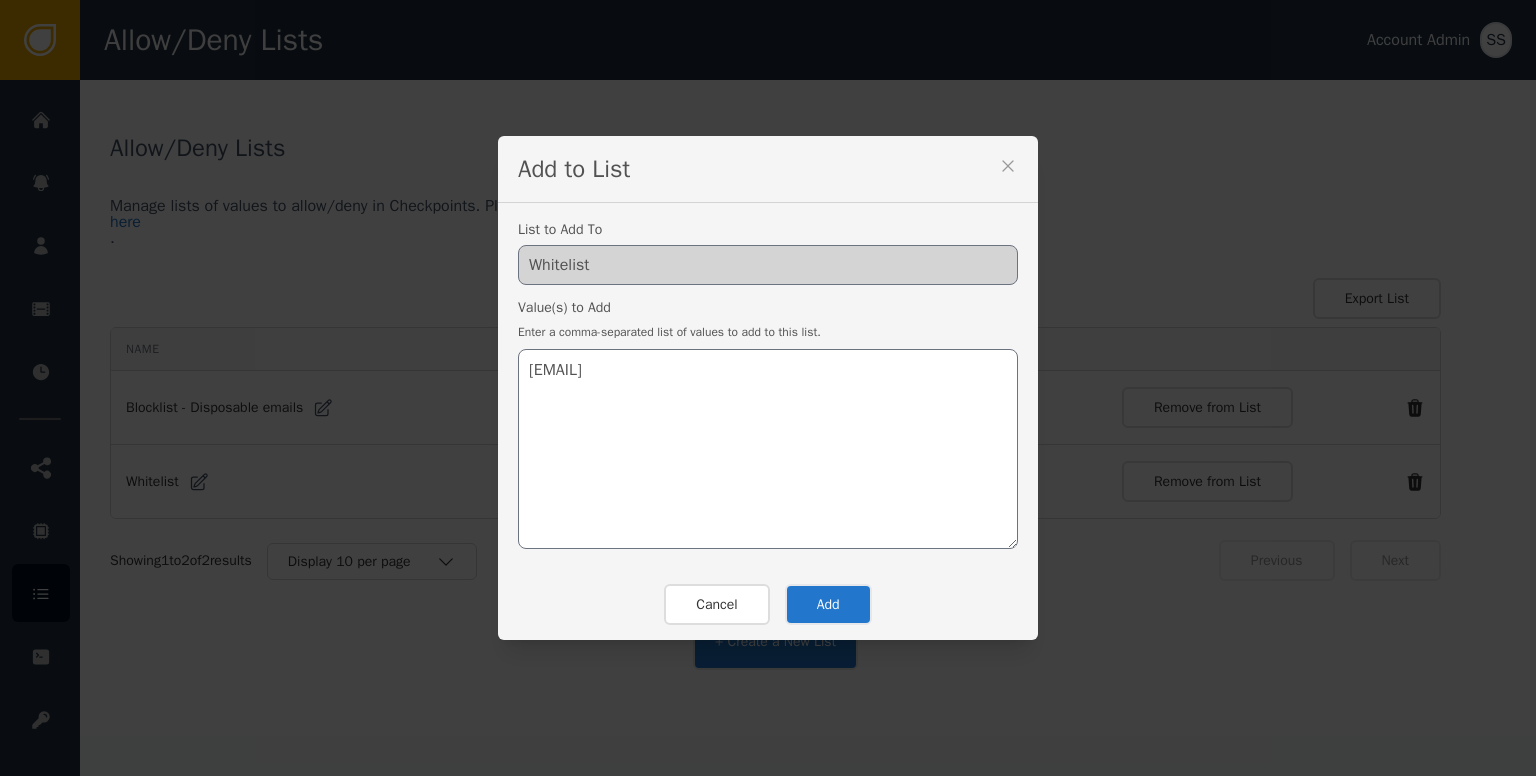 click on "Add" at bounding box center (828, 604) 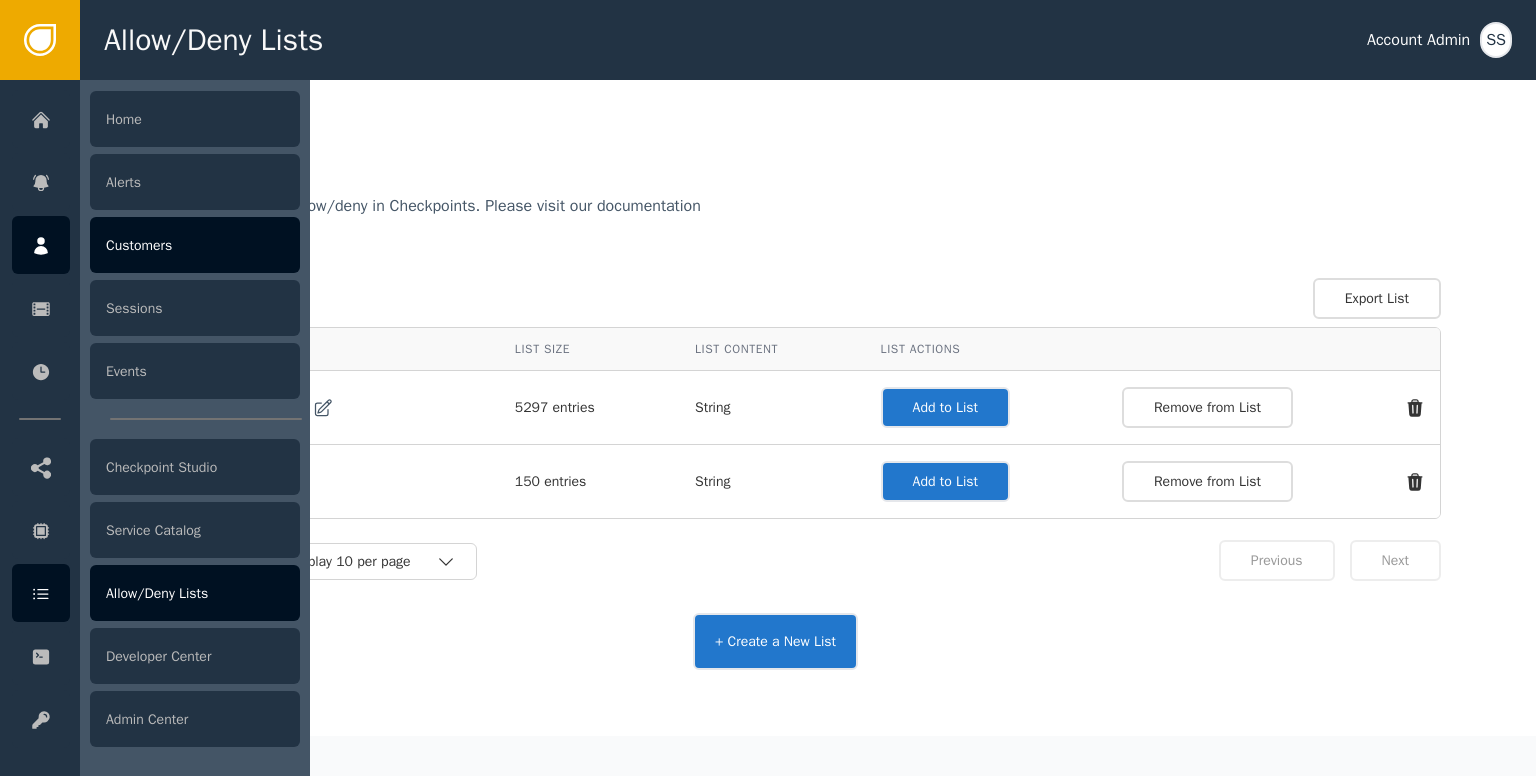click at bounding box center (41, 245) 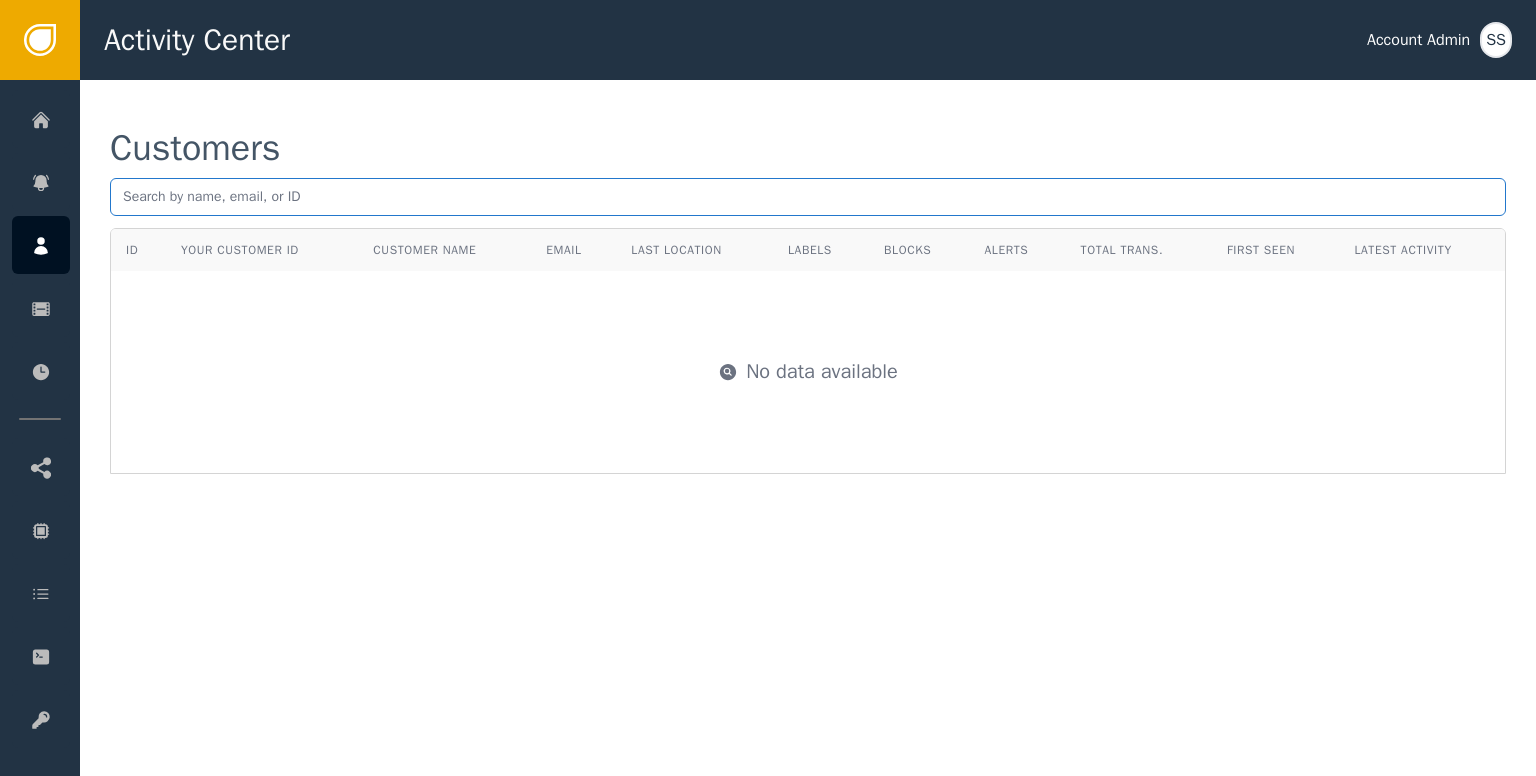 click at bounding box center [808, 197] 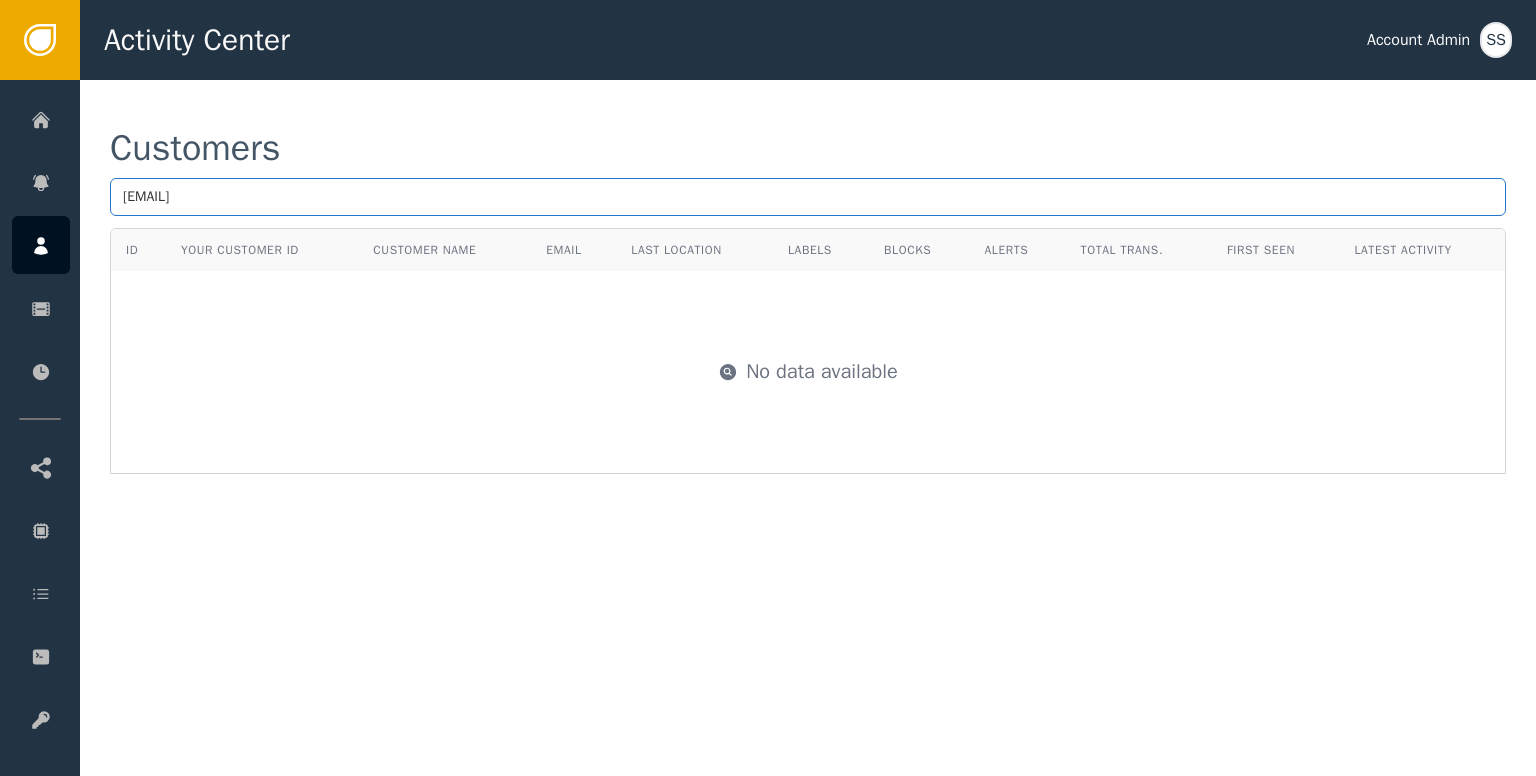 type on "[EMAIL]" 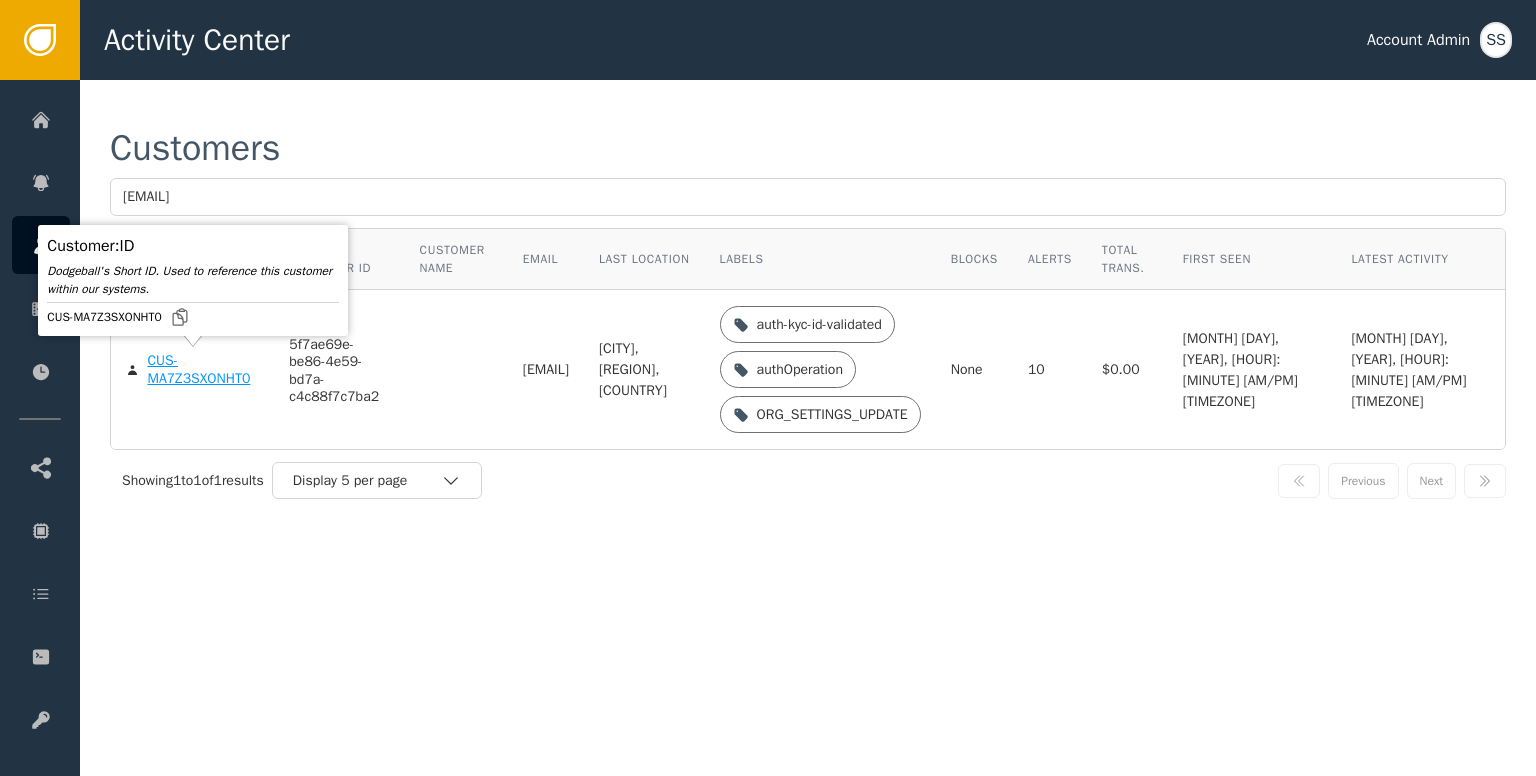 click on "CUS-MA7Z3SXONHT0" at bounding box center [203, 369] 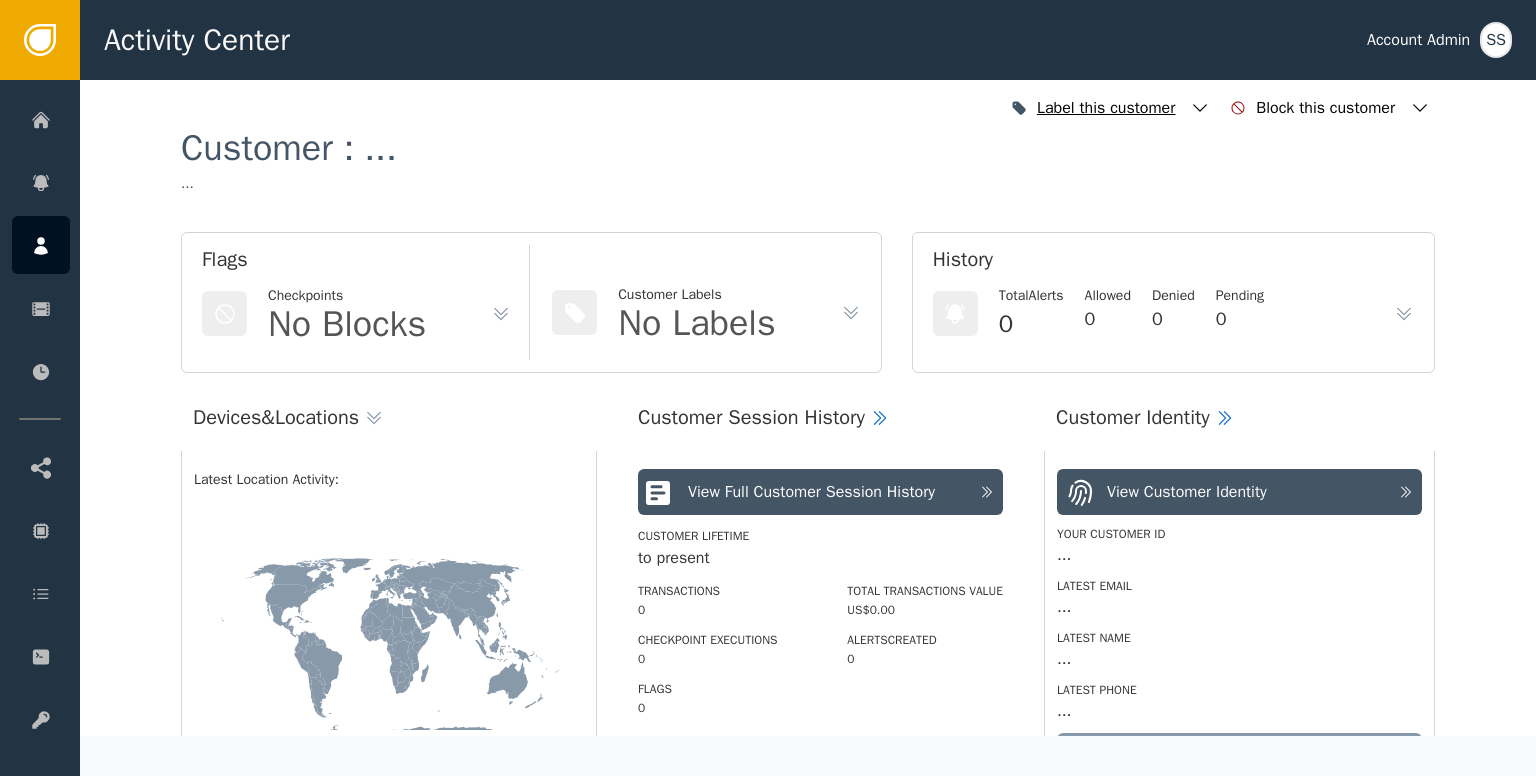 click at bounding box center (1200, 108) 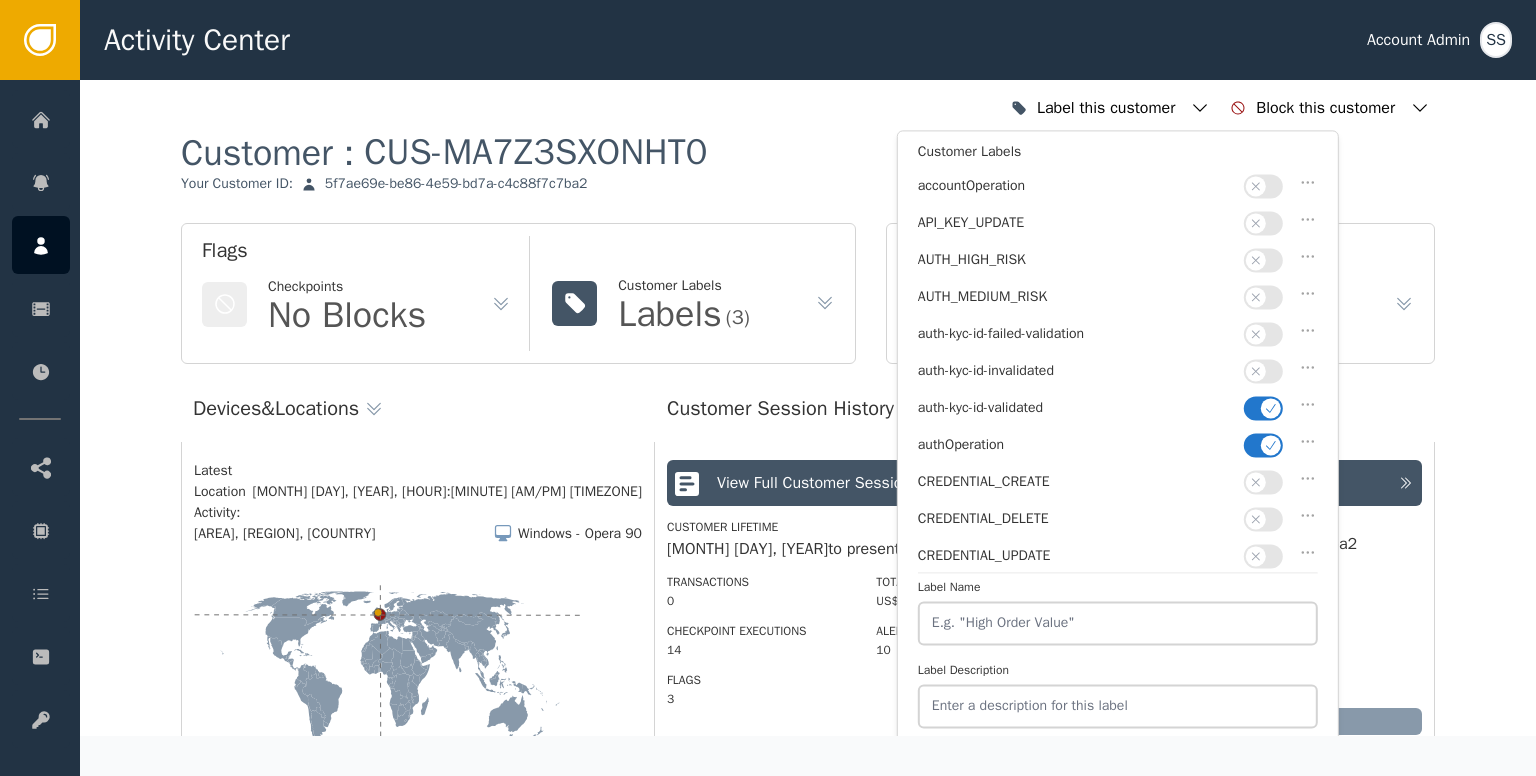 click at bounding box center (1271, 445) 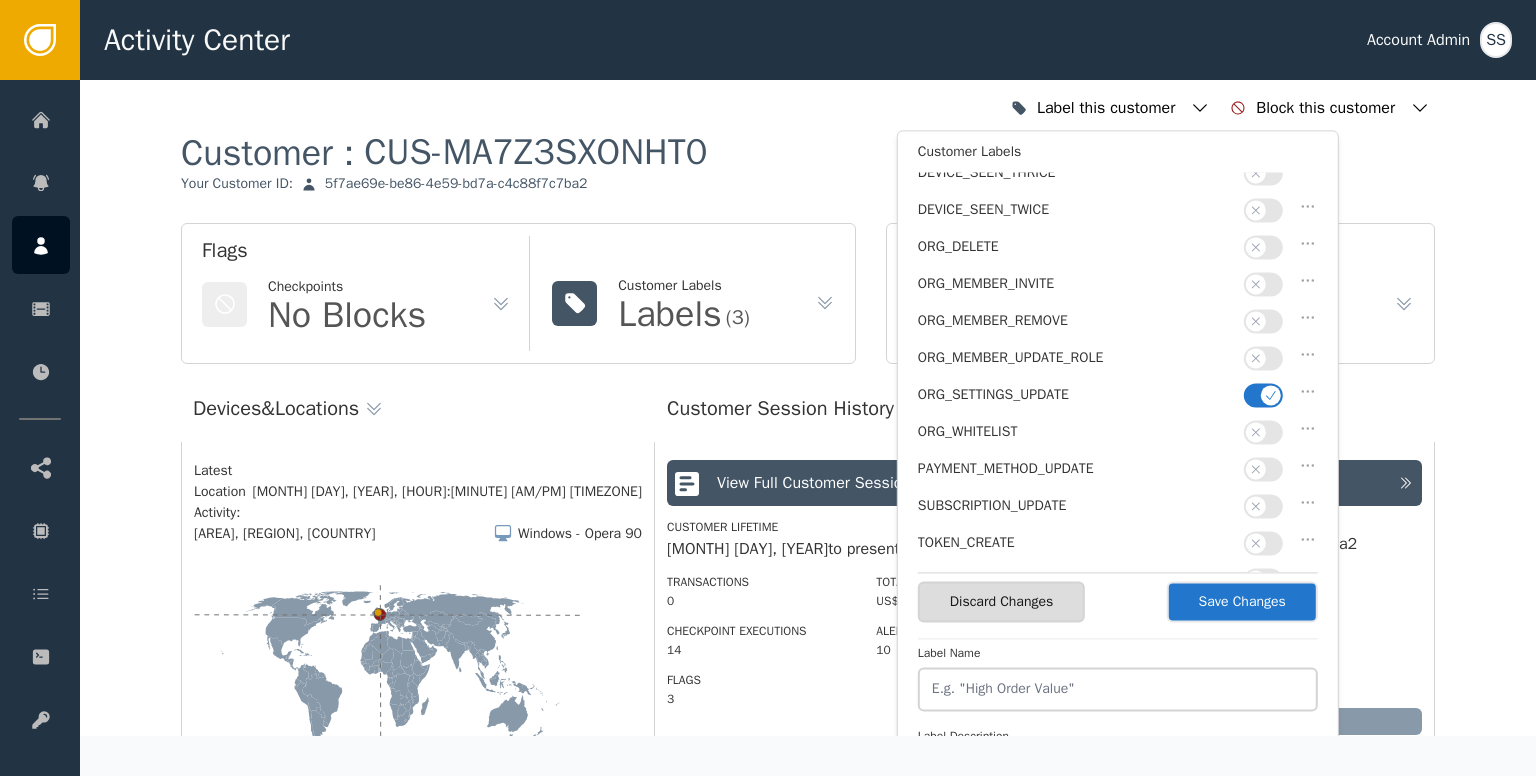 scroll, scrollTop: 500, scrollLeft: 0, axis: vertical 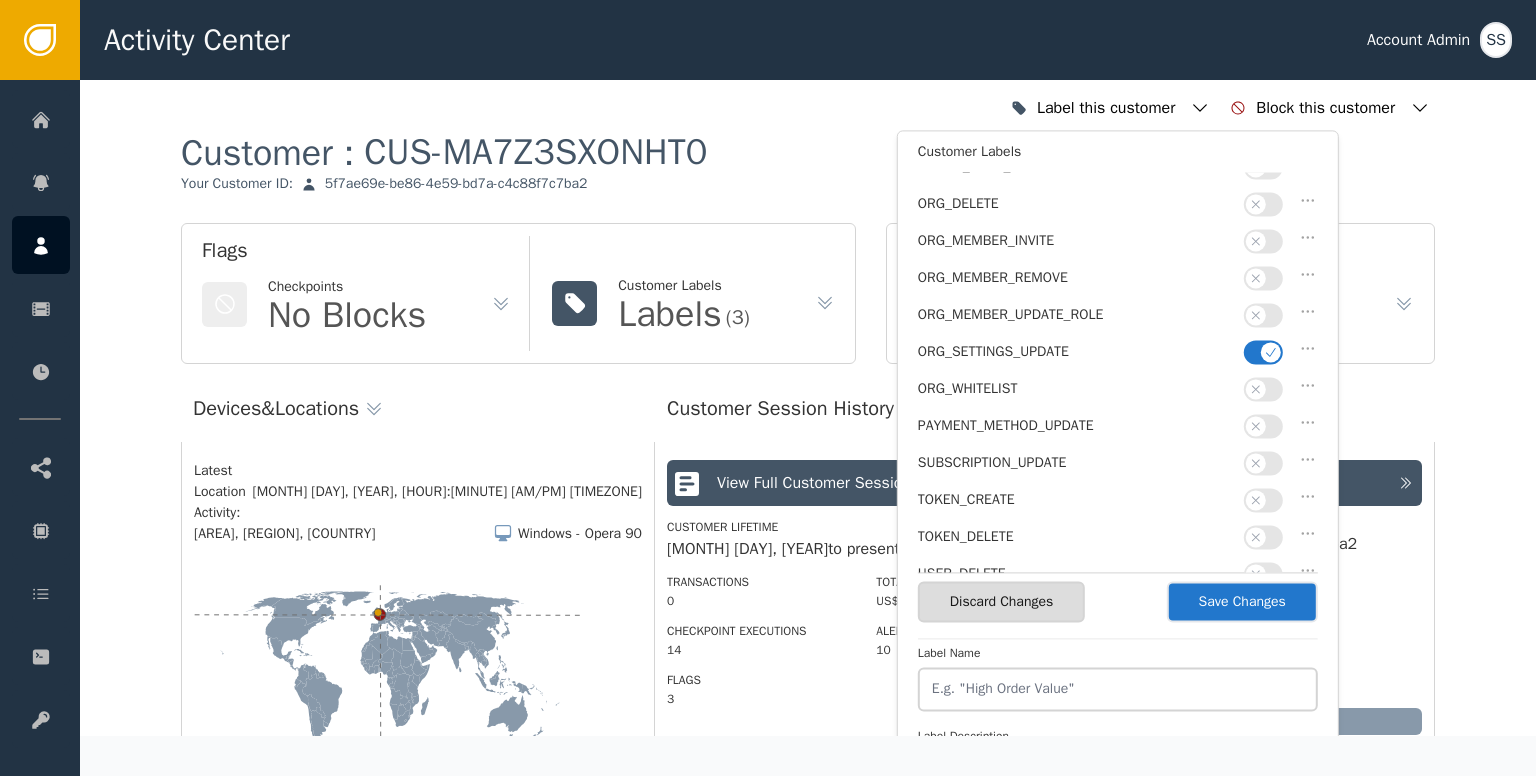 click at bounding box center [1263, 352] 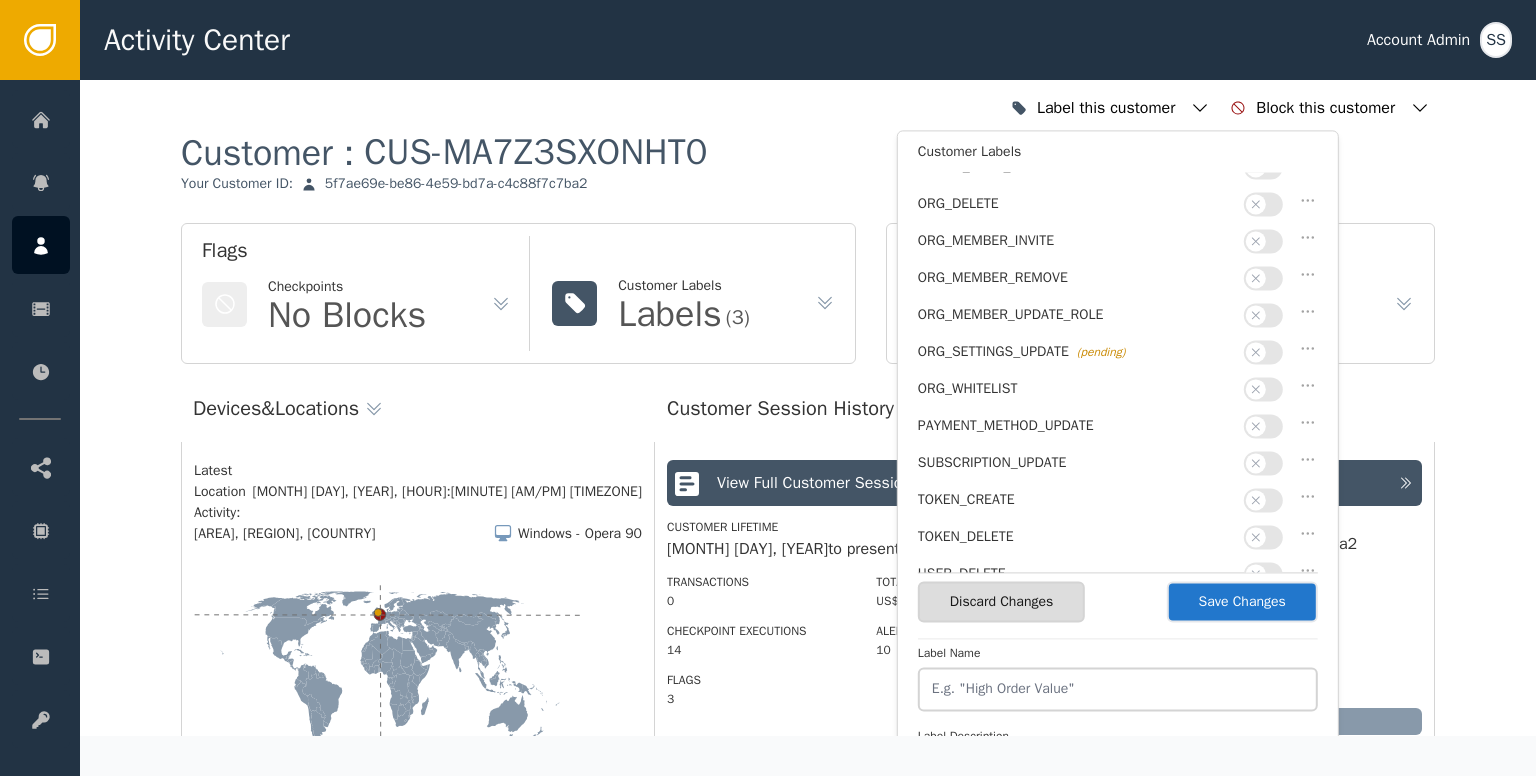 scroll, scrollTop: 200, scrollLeft: 0, axis: vertical 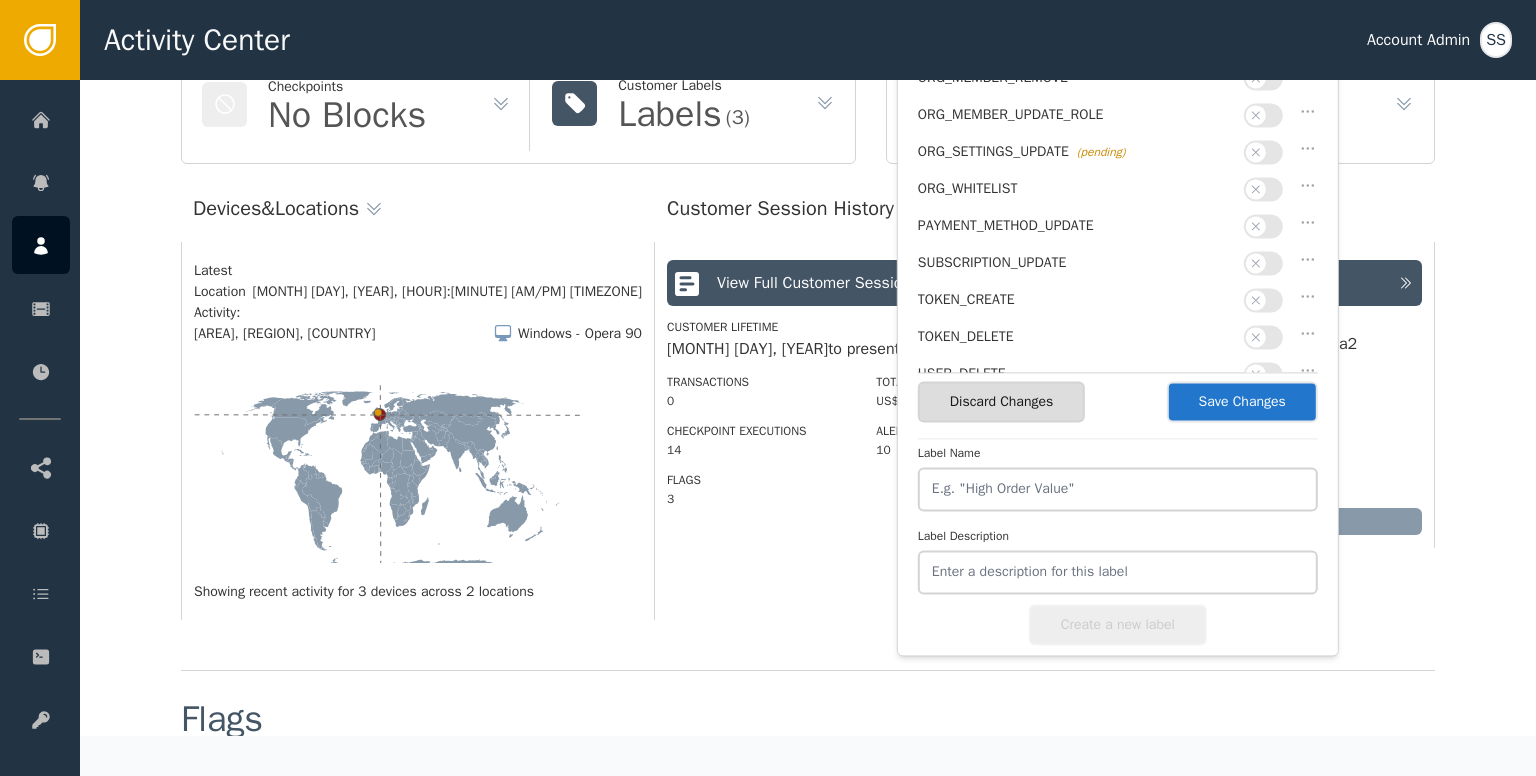 click on "Save Changes" at bounding box center [1242, 401] 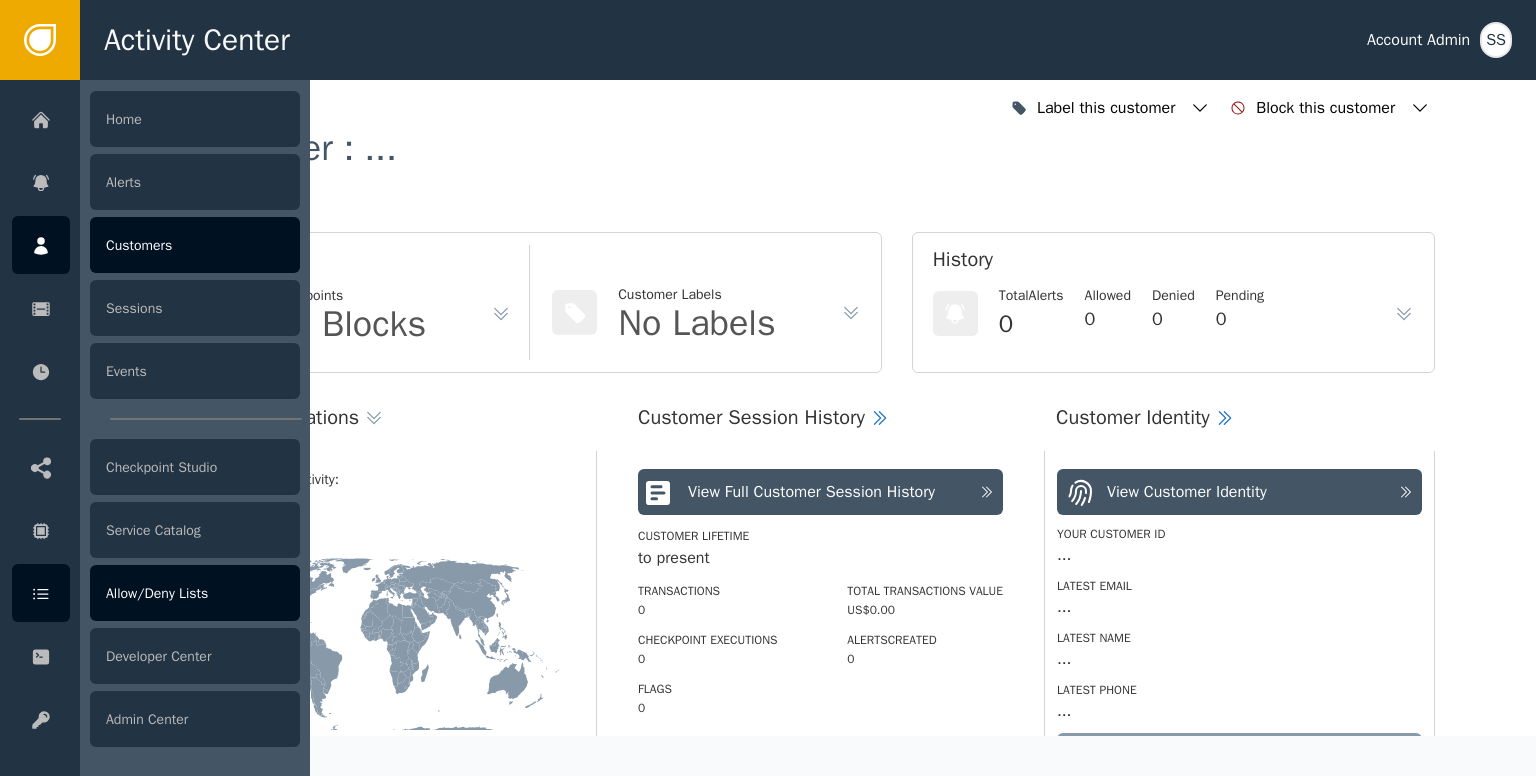 click on "Allow/Deny Lists" at bounding box center (195, 593) 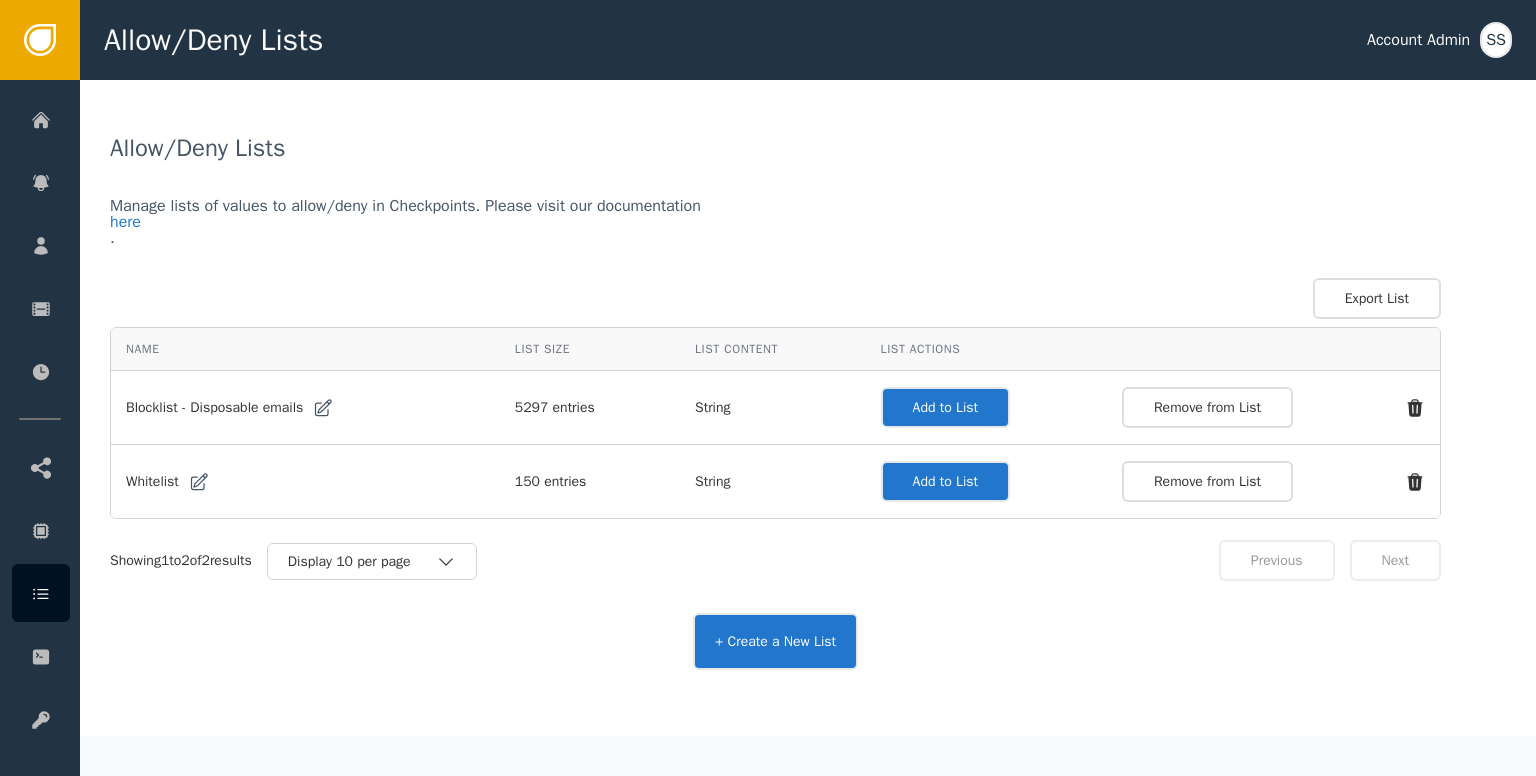 click on "Add to List" at bounding box center [945, 407] 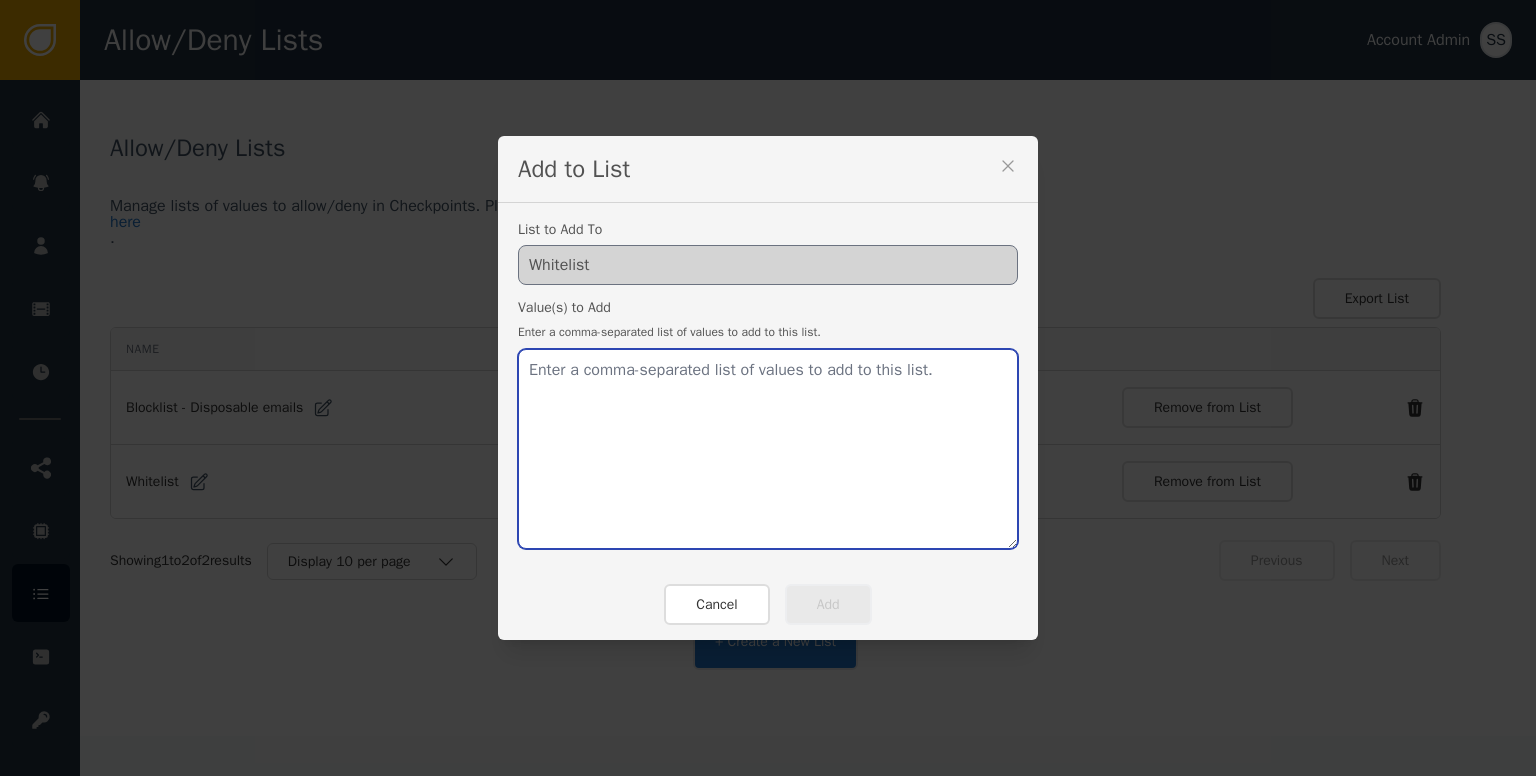 click at bounding box center (768, 449) 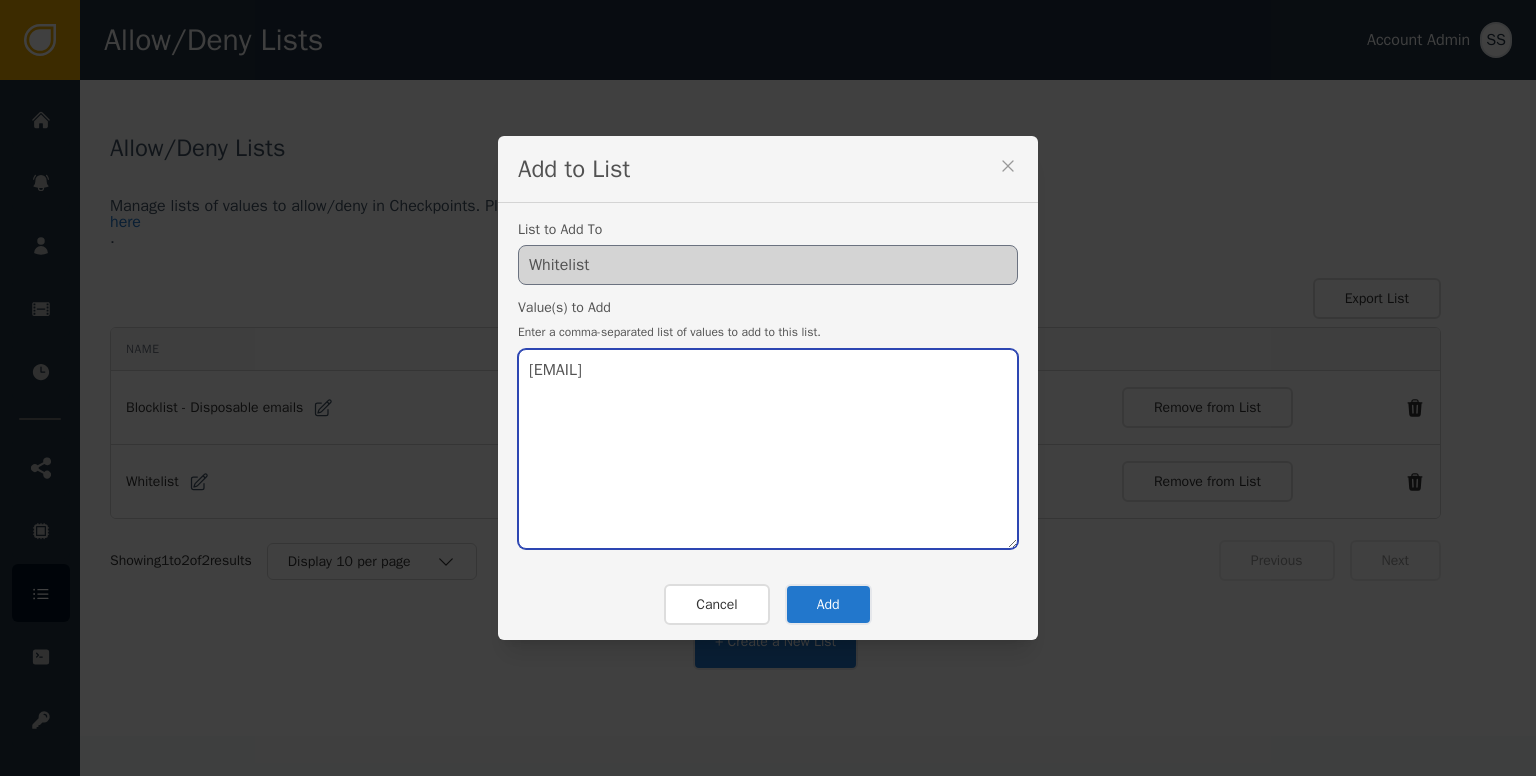 type on "[EMAIL]" 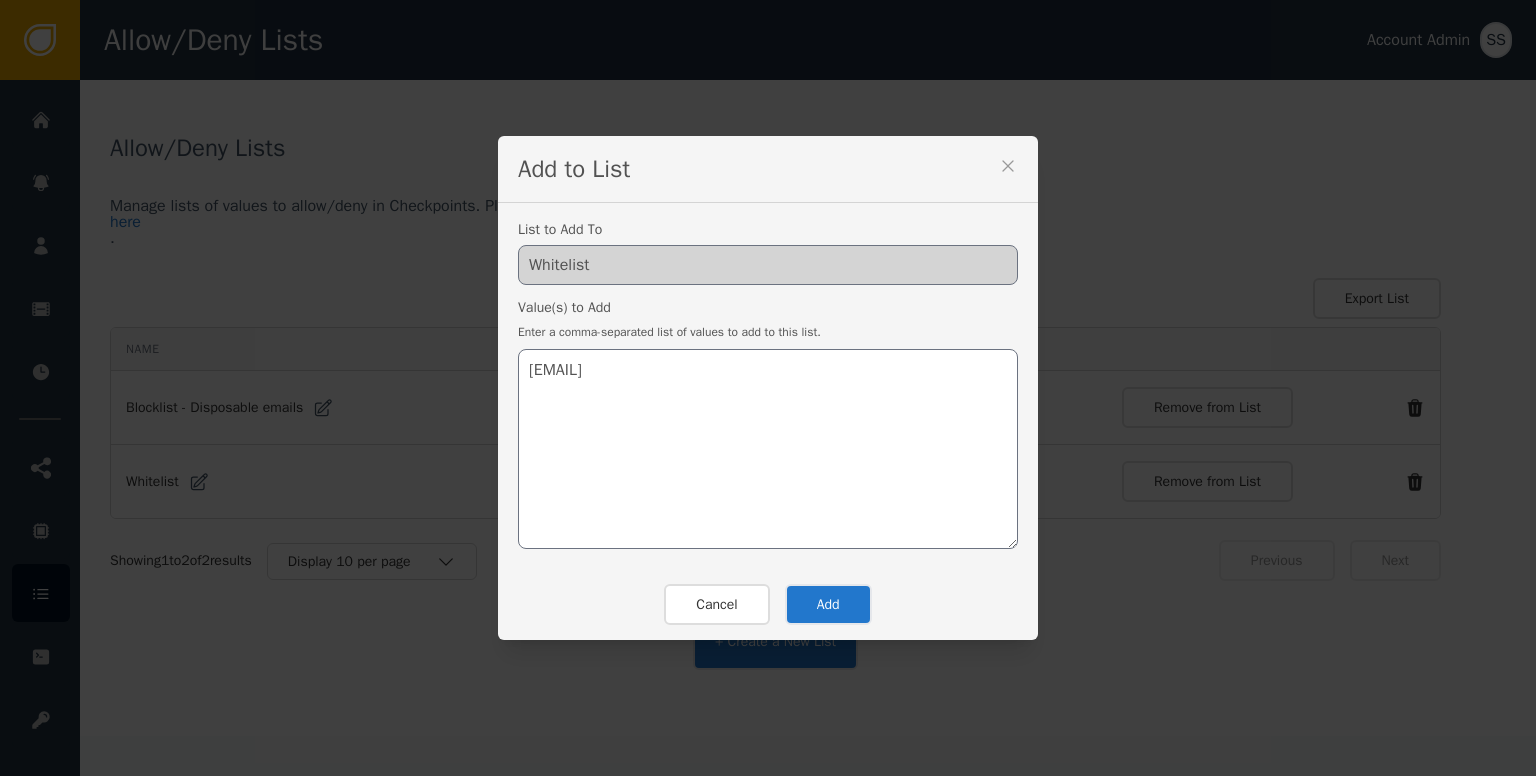 click on "Add" at bounding box center (828, 604) 